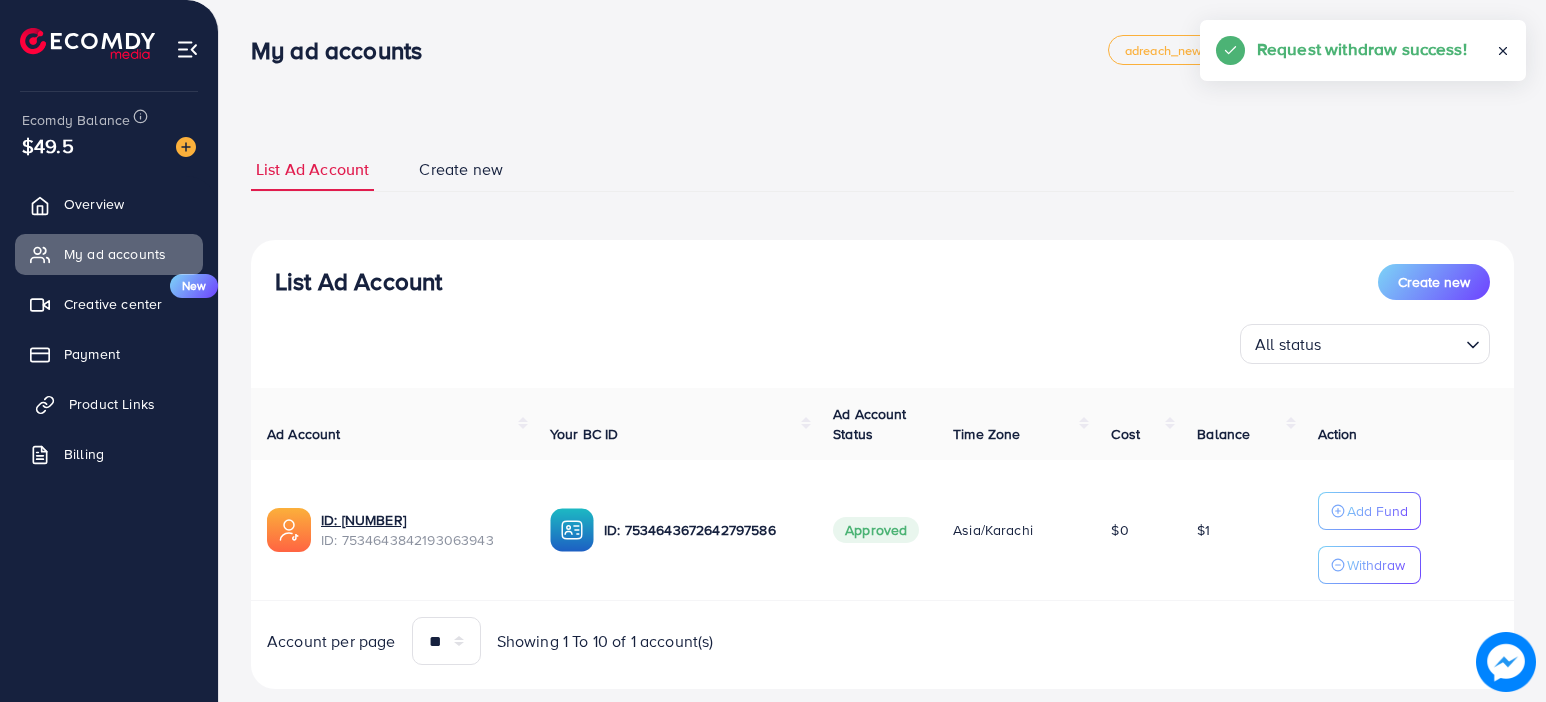 scroll, scrollTop: 0, scrollLeft: 0, axis: both 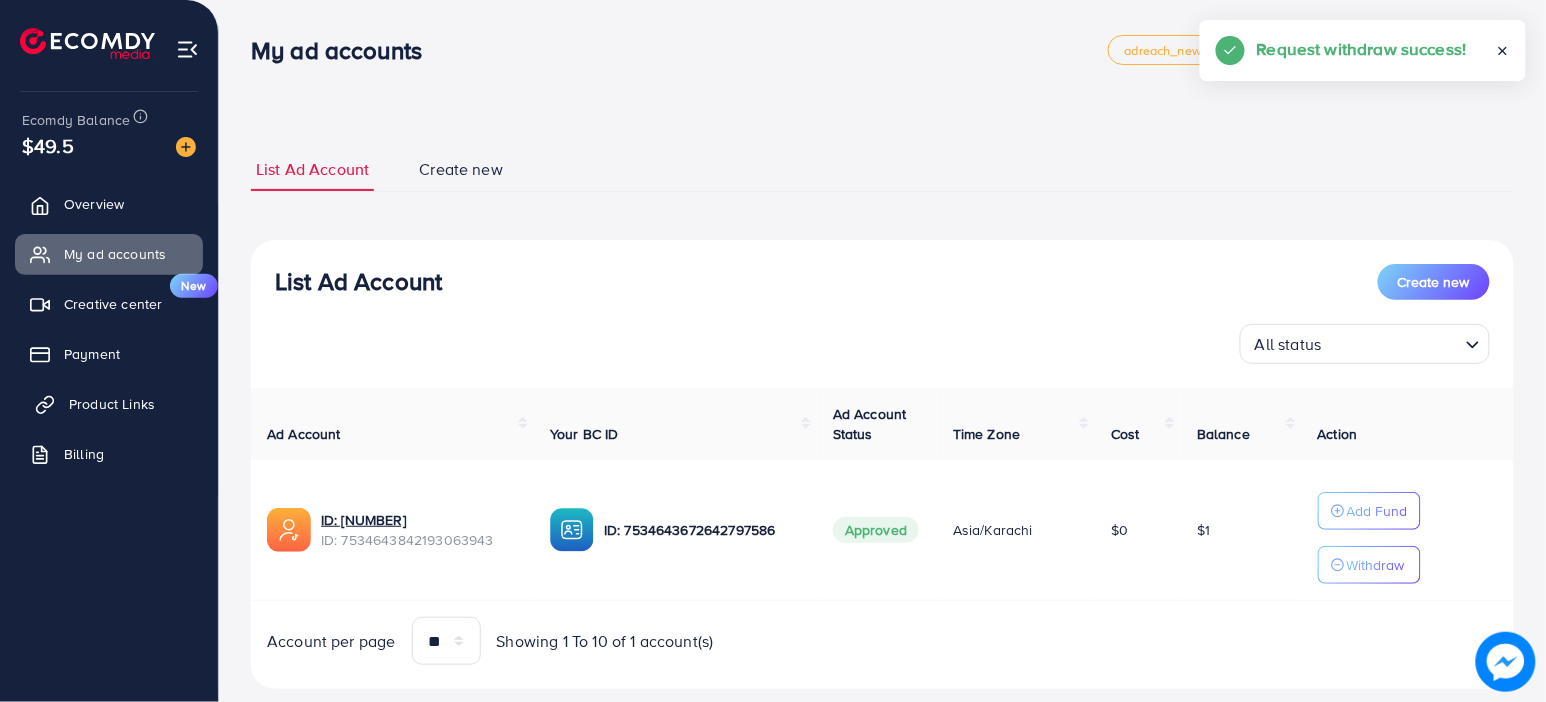 click on "Product Links" at bounding box center [112, 404] 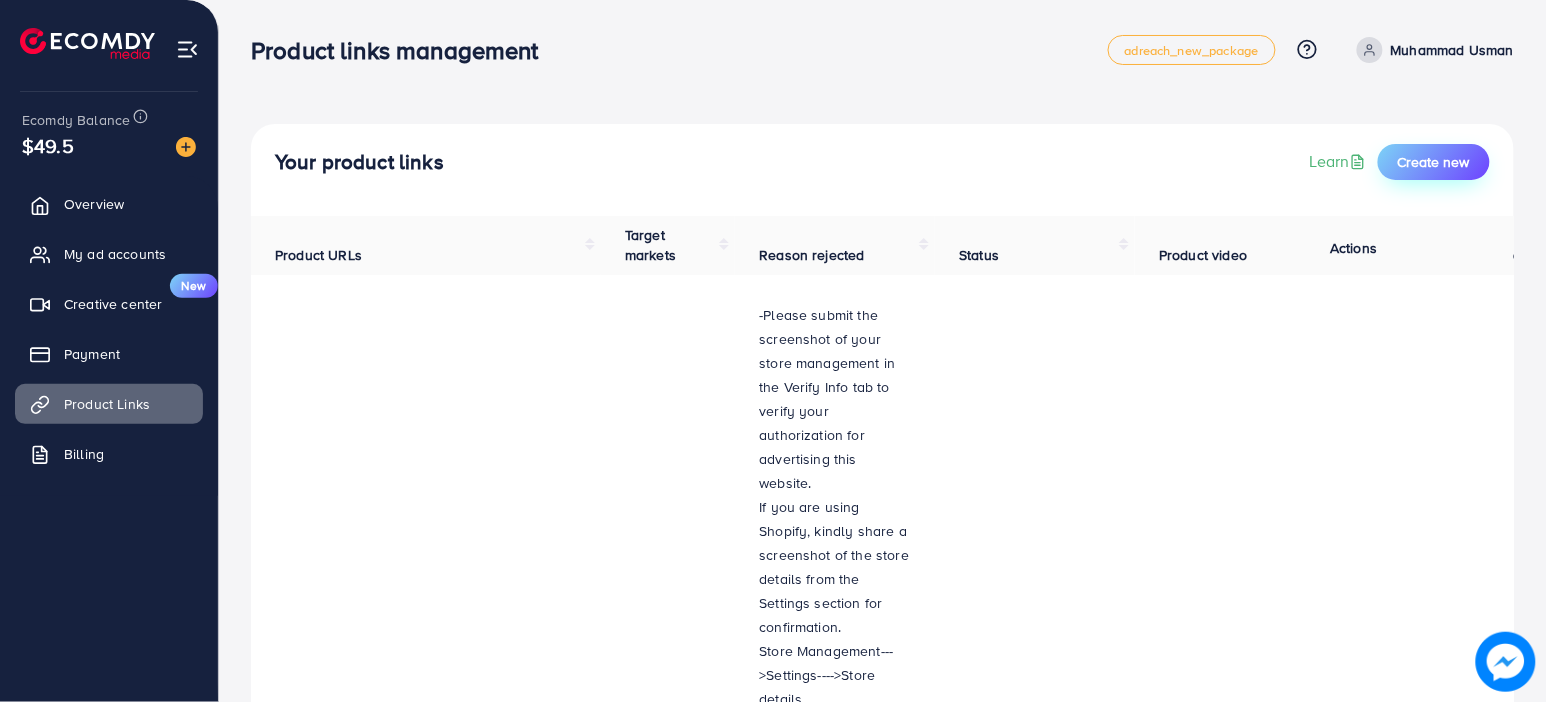 click on "Create new" at bounding box center (1434, 162) 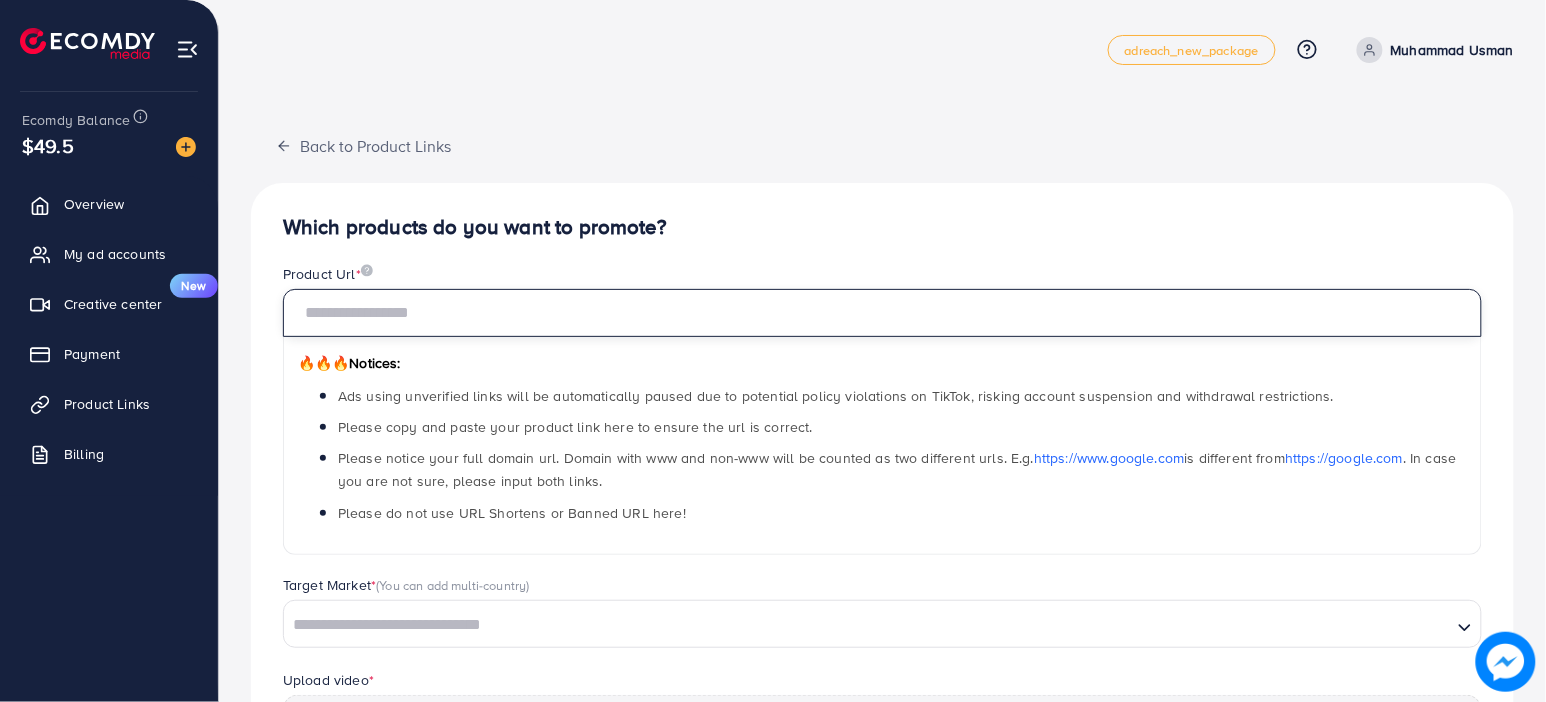 click at bounding box center (882, 313) 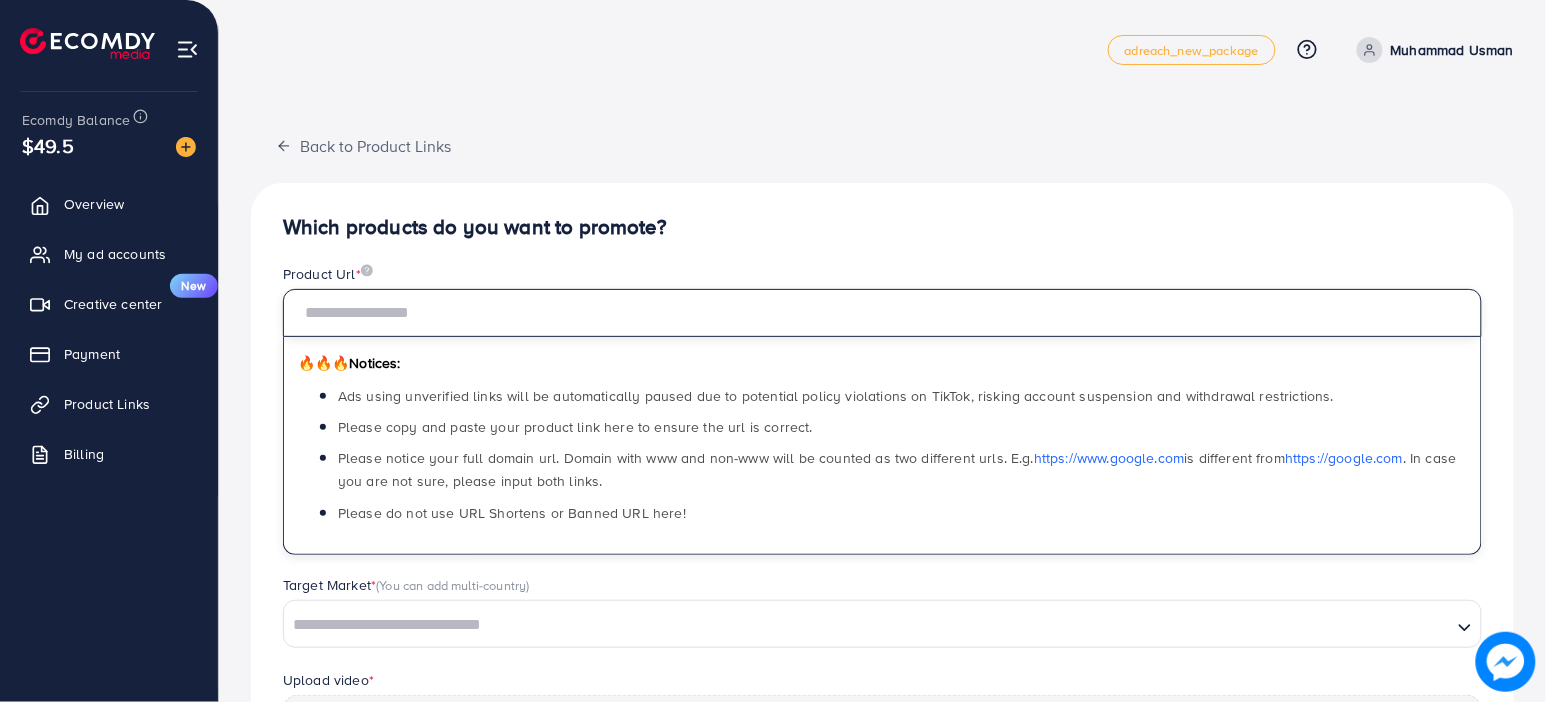 paste on "**********" 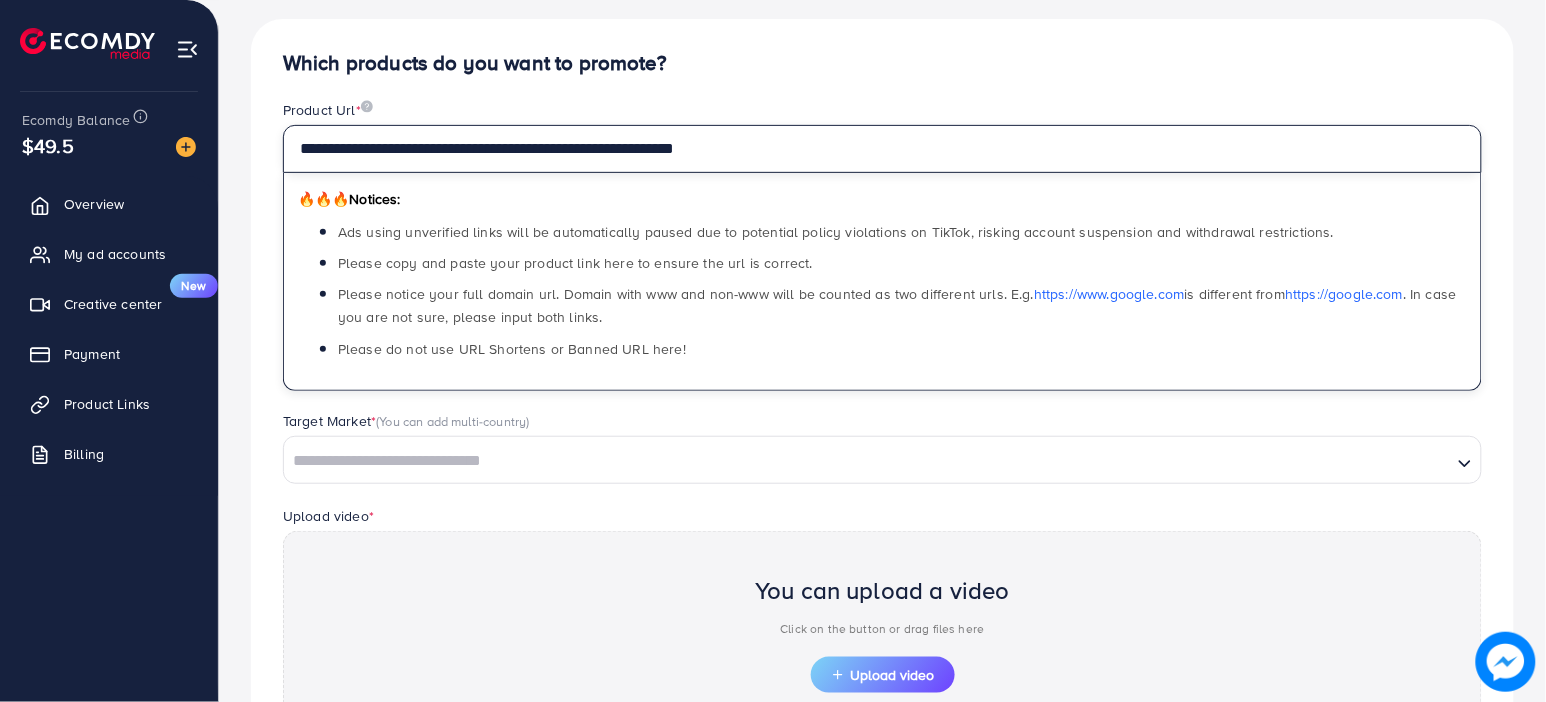 scroll, scrollTop: 170, scrollLeft: 0, axis: vertical 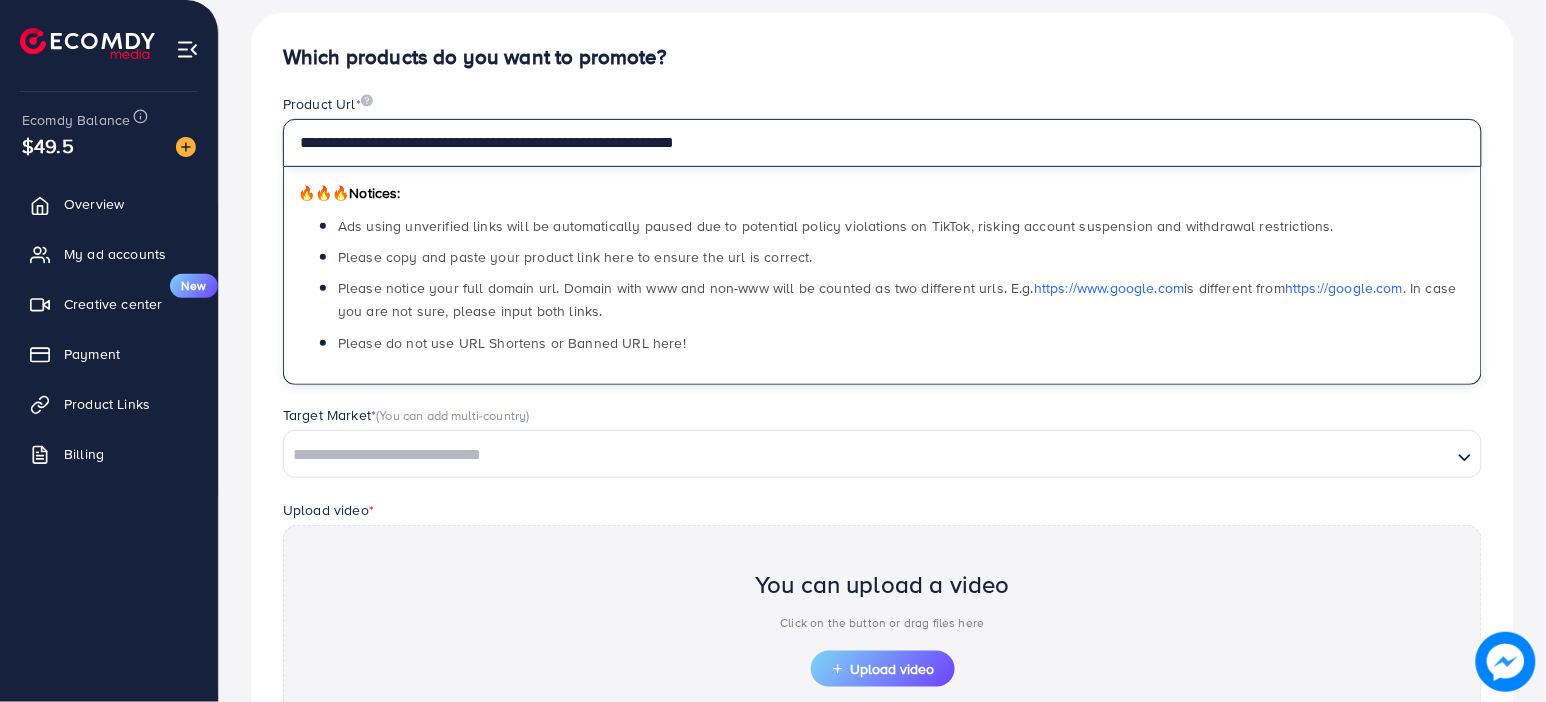 type on "**********" 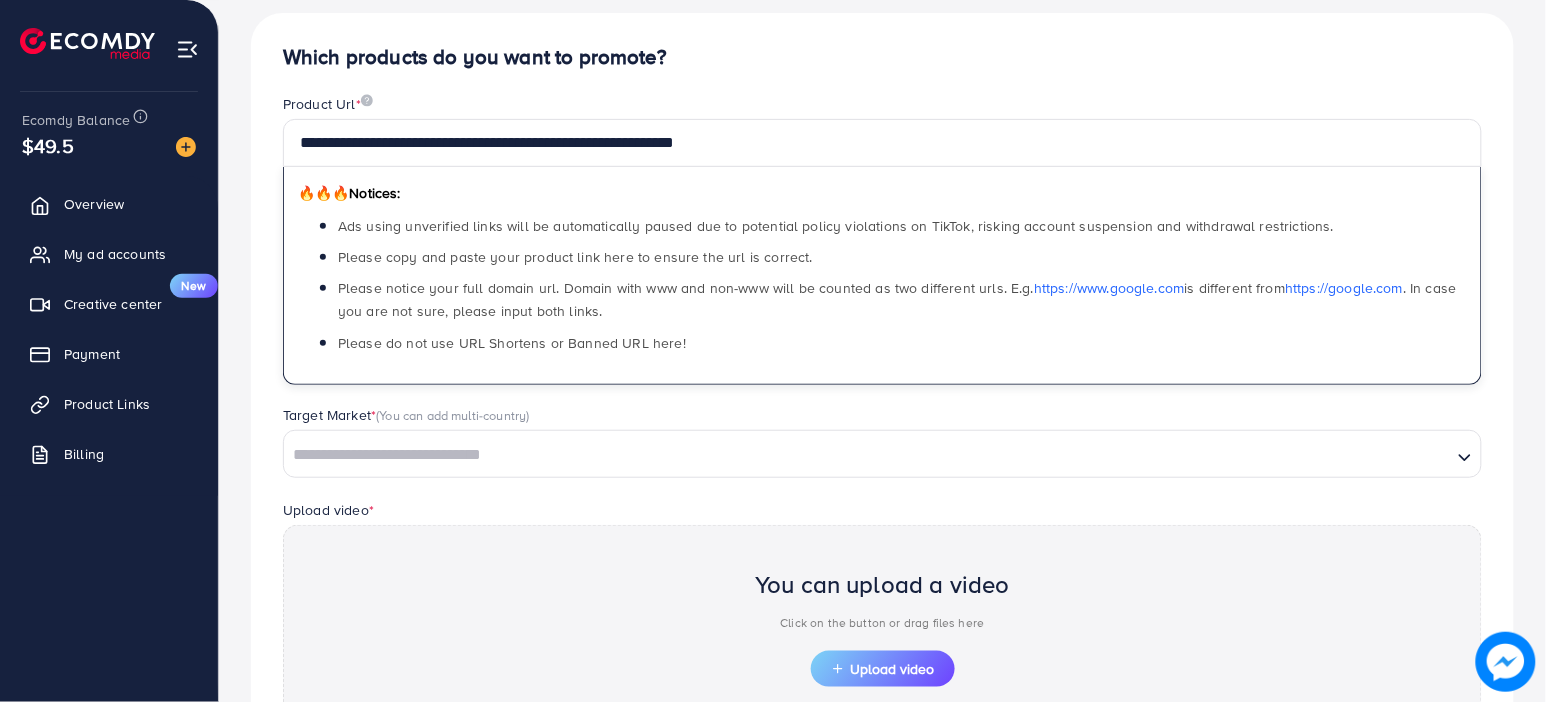 click at bounding box center [868, 455] 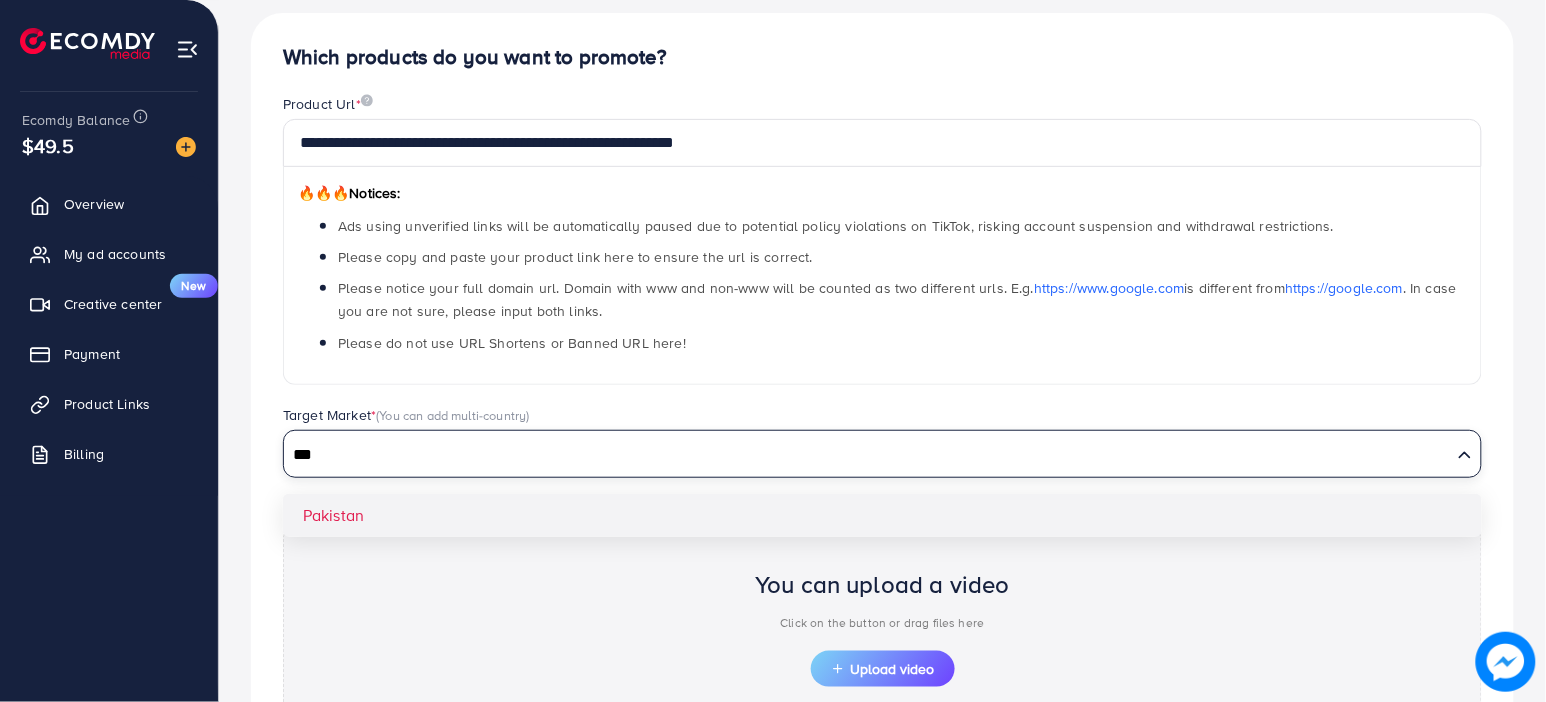 type on "***" 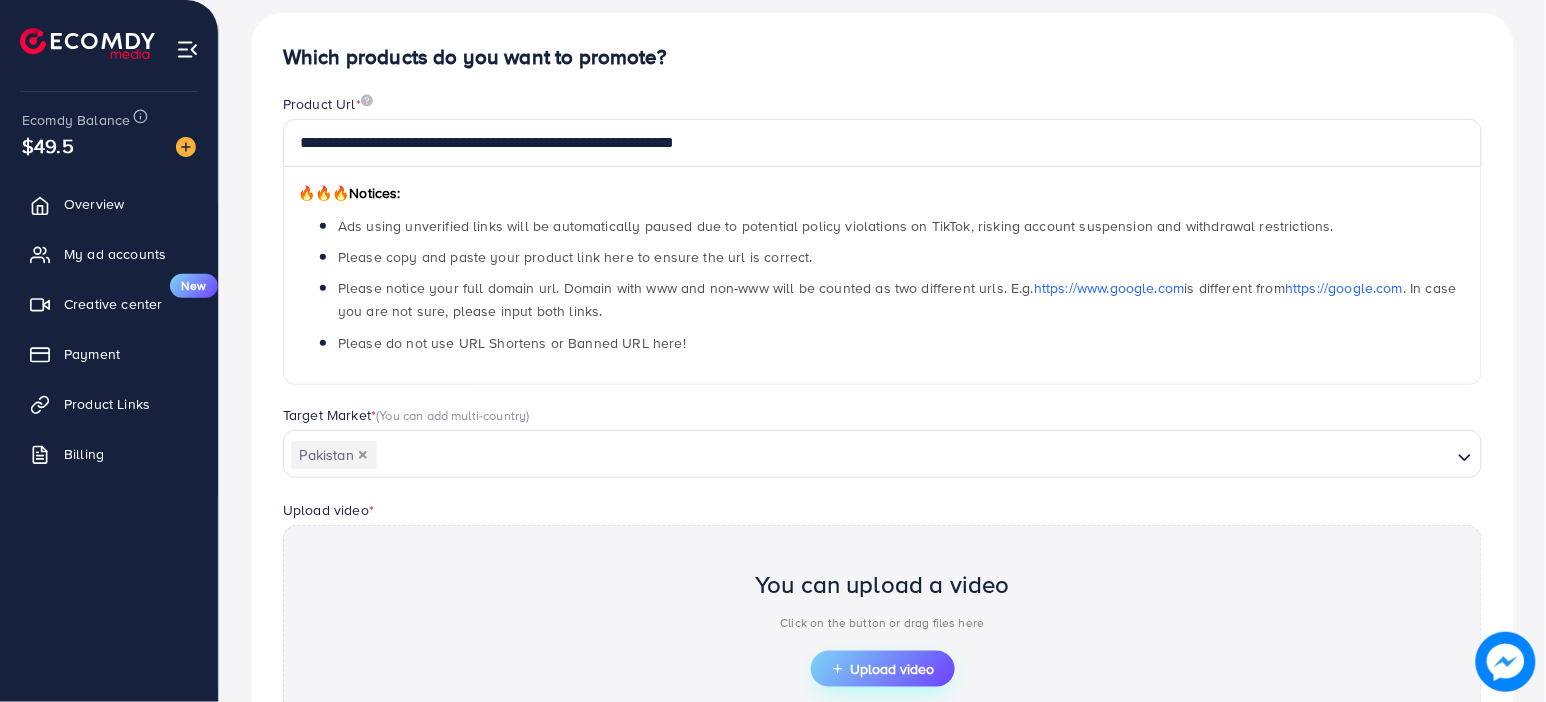click on "Upload video" at bounding box center [883, 669] 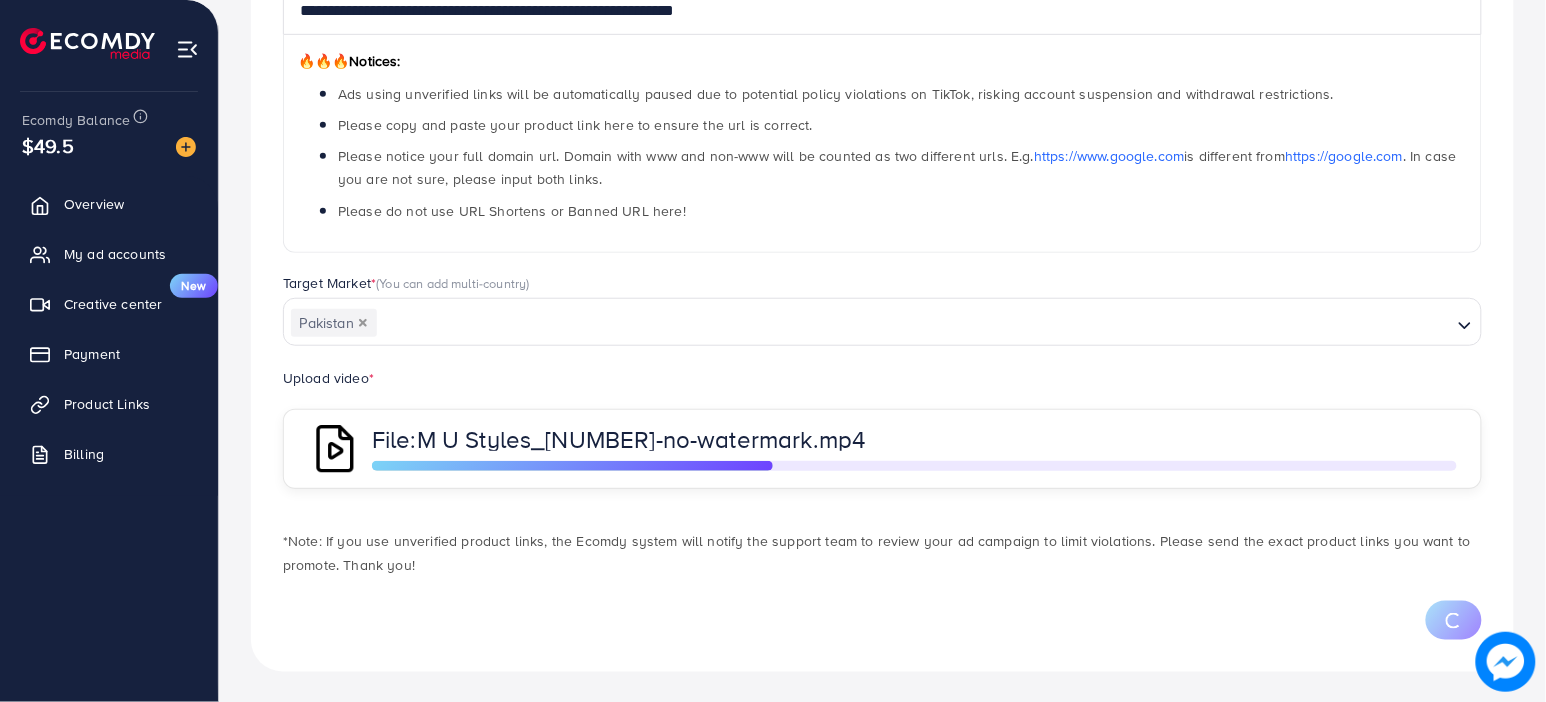 scroll, scrollTop: 307, scrollLeft: 0, axis: vertical 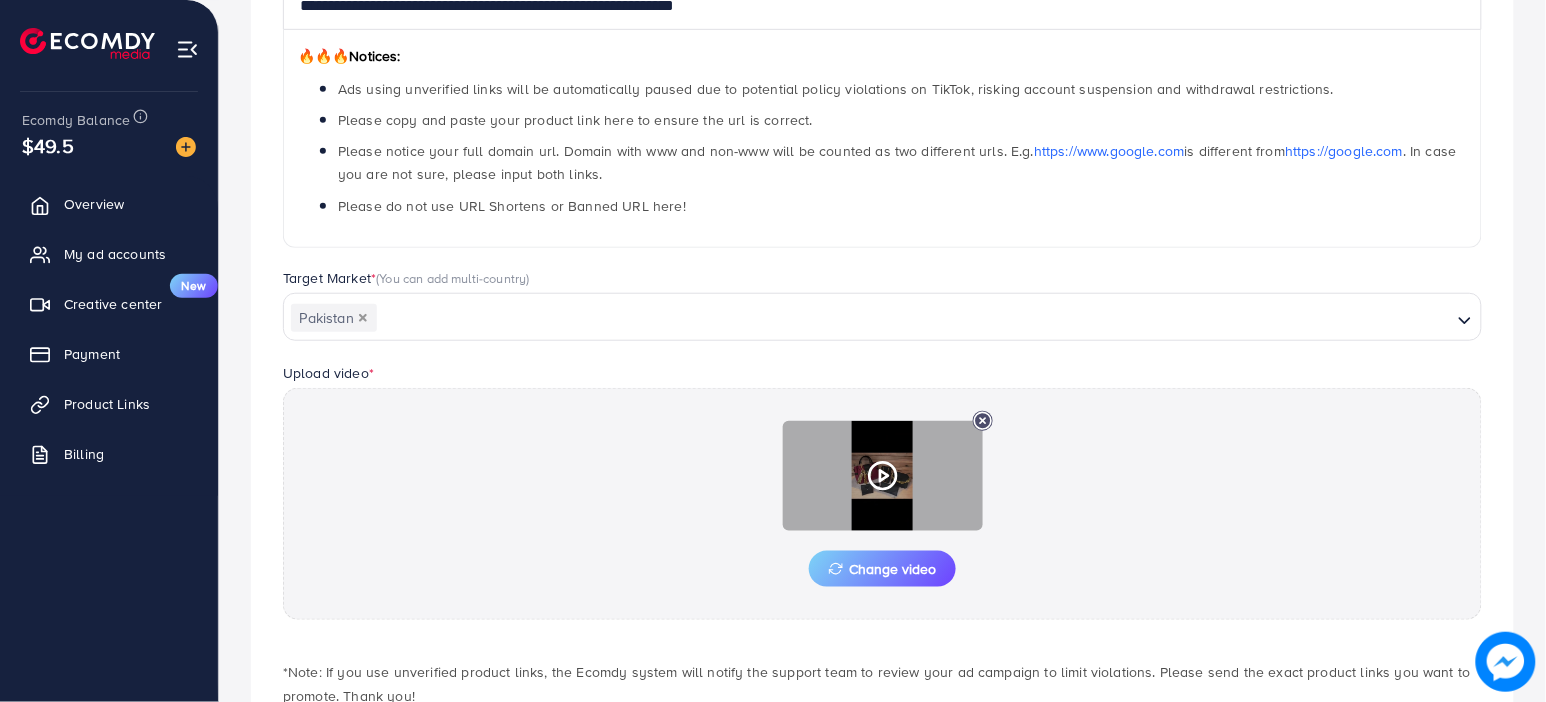 click 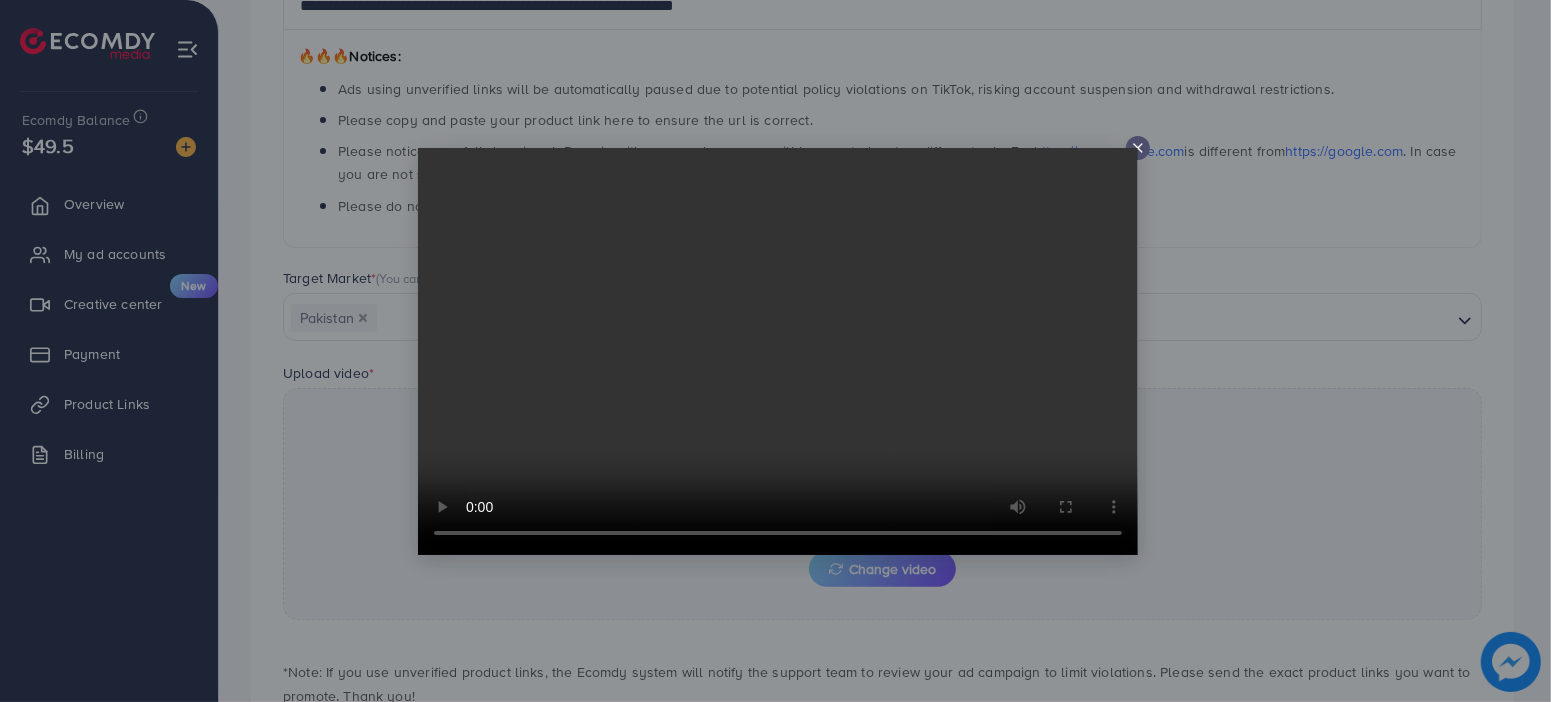 click at bounding box center (778, 351) 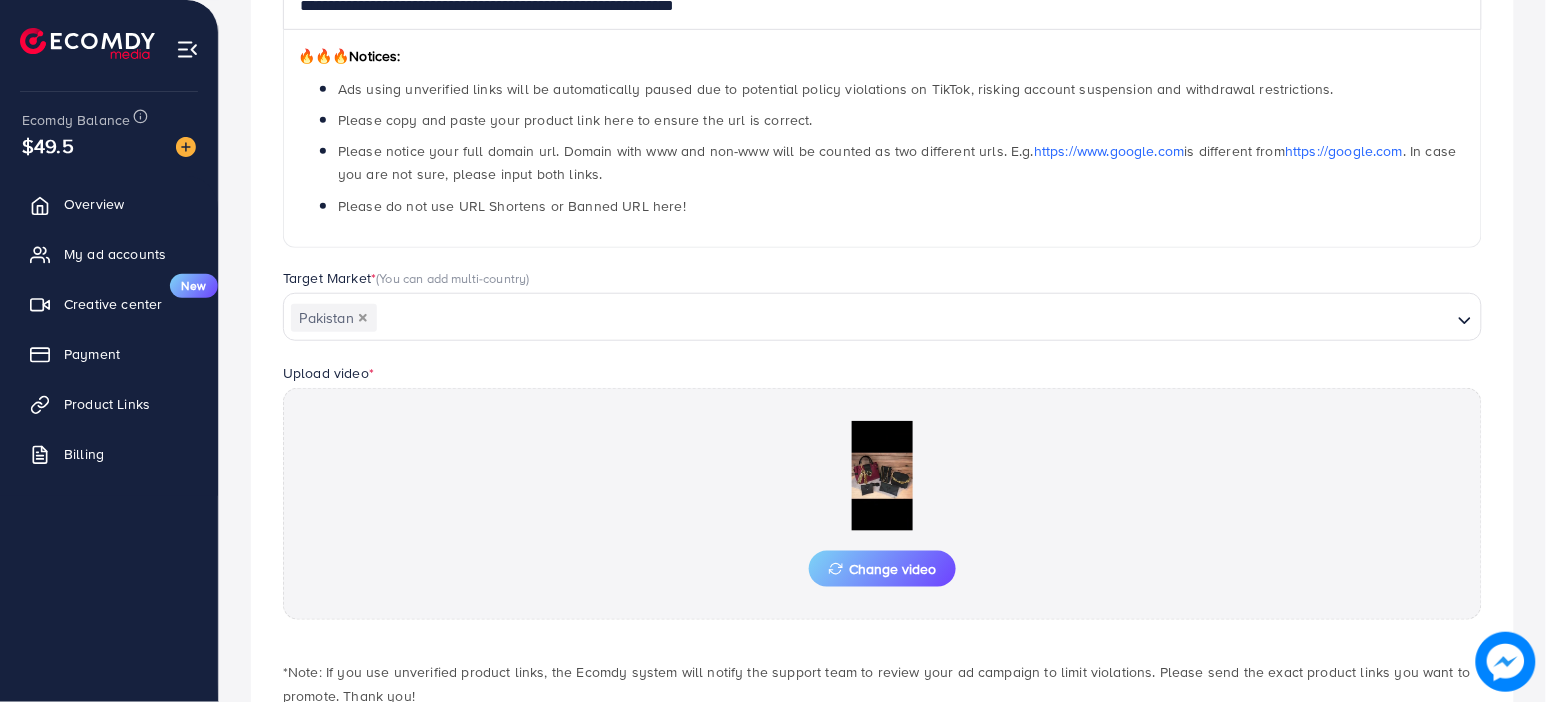scroll, scrollTop: 0, scrollLeft: 0, axis: both 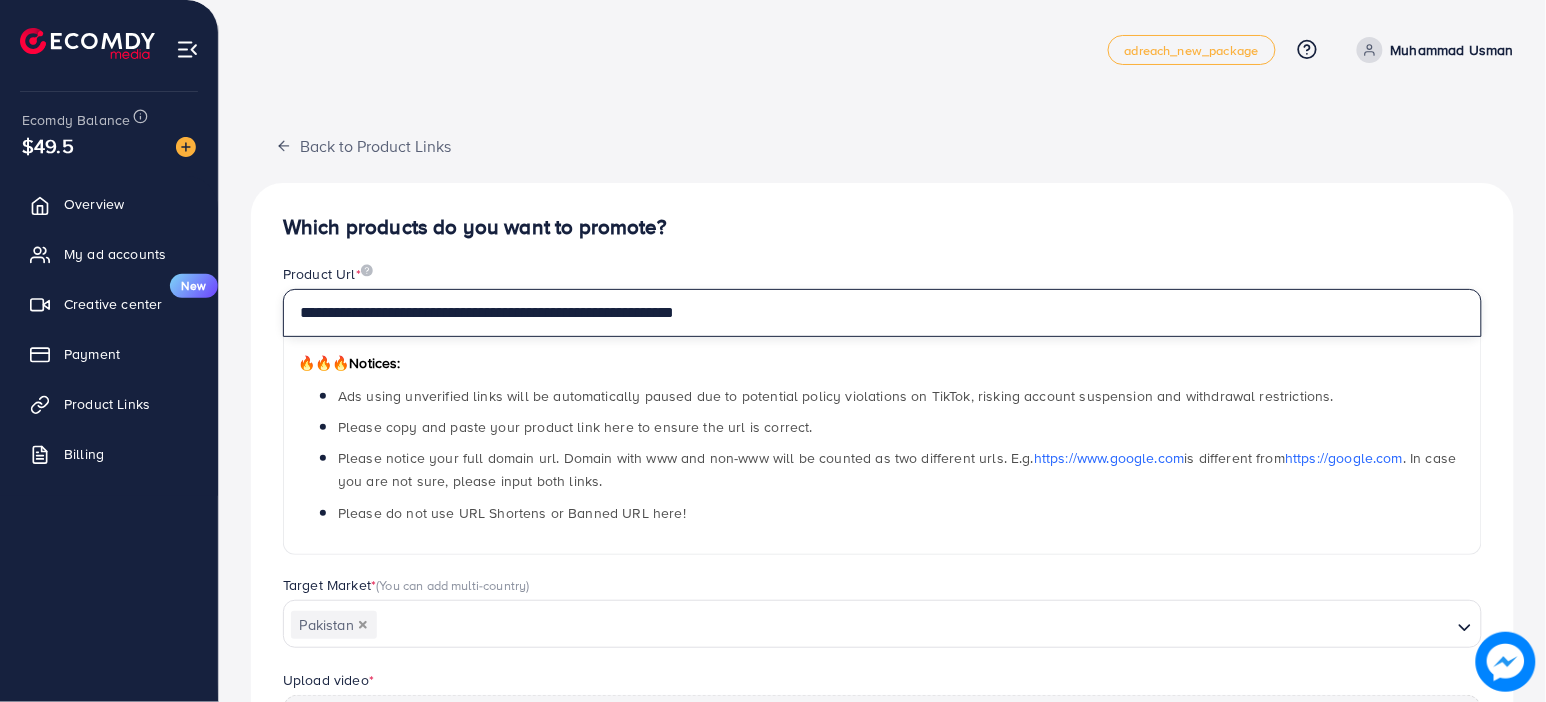click on "**********" at bounding box center [882, 313] 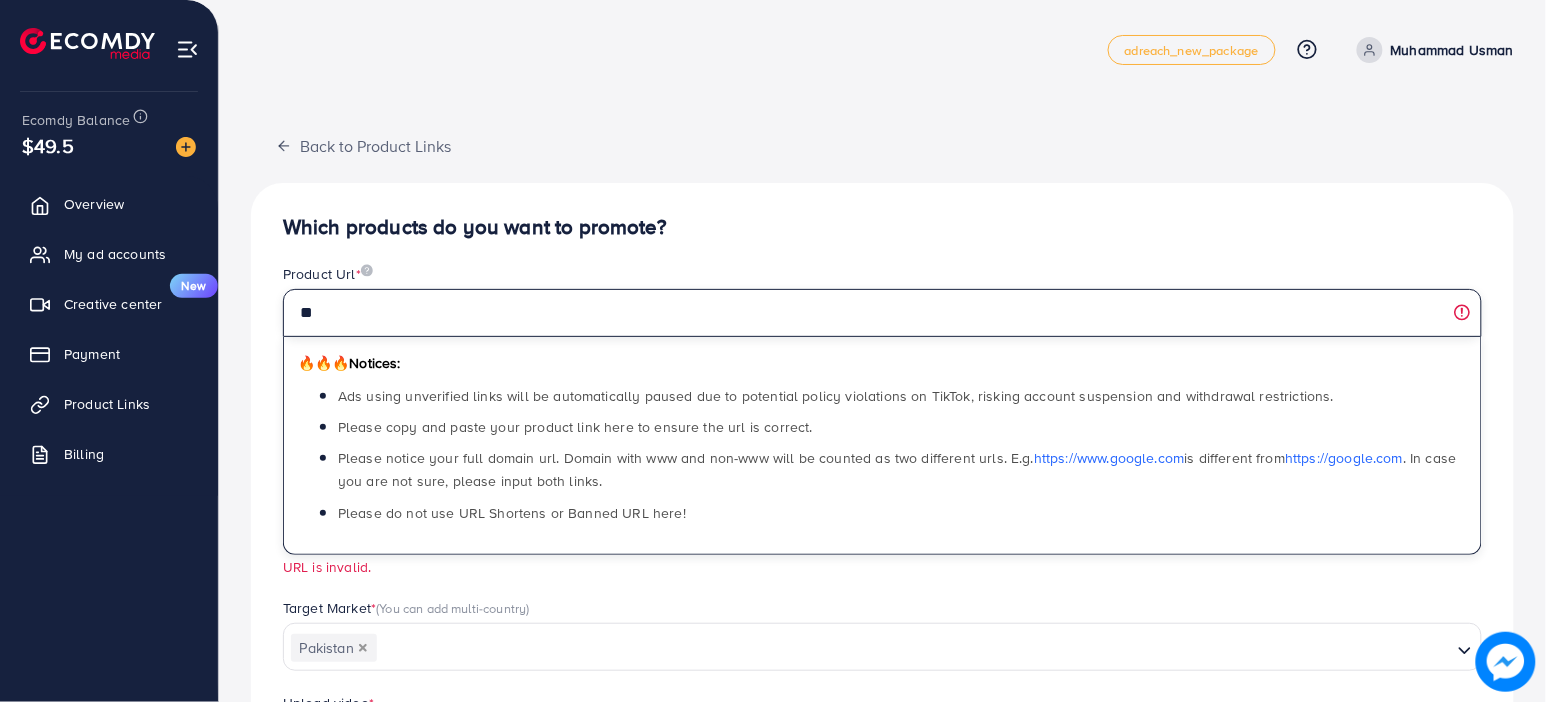 type on "*" 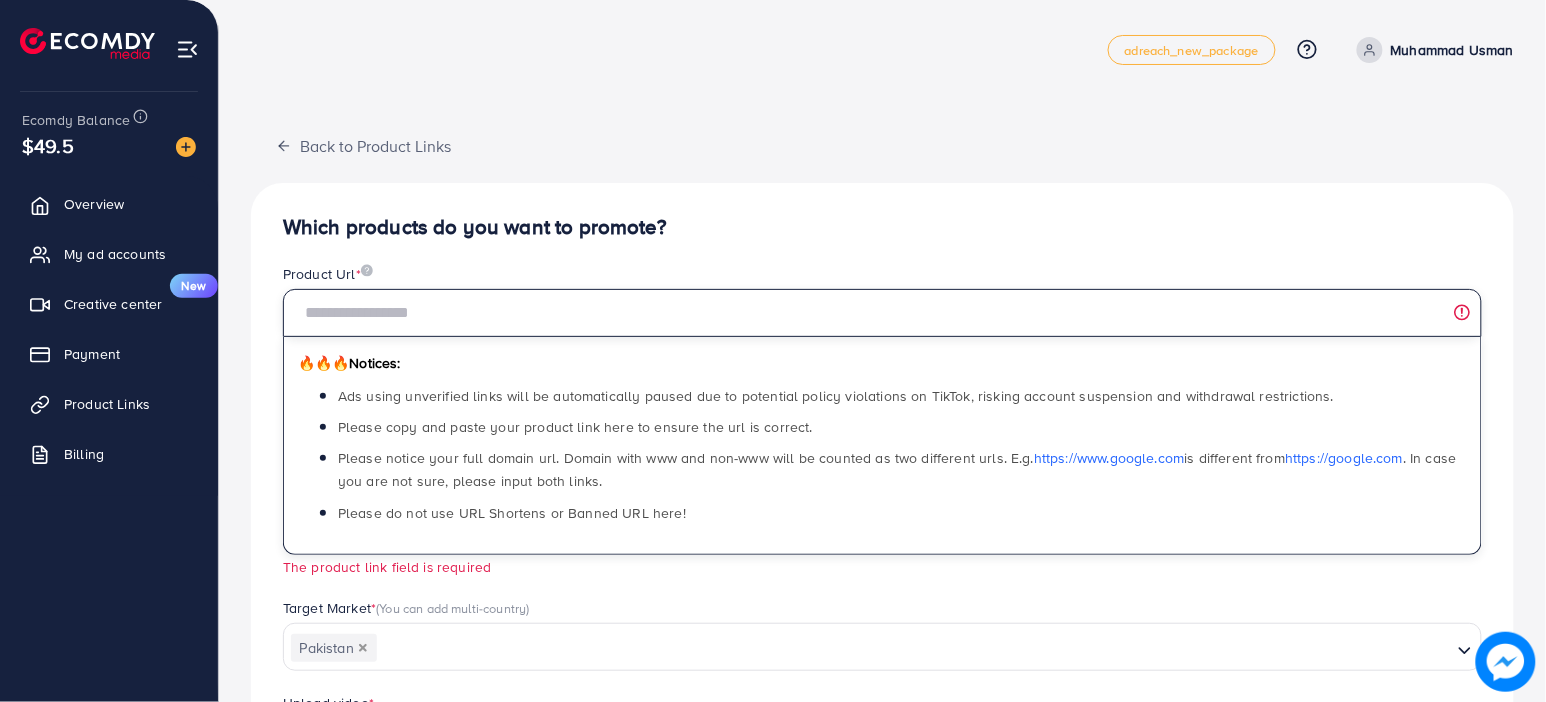 click at bounding box center [882, 313] 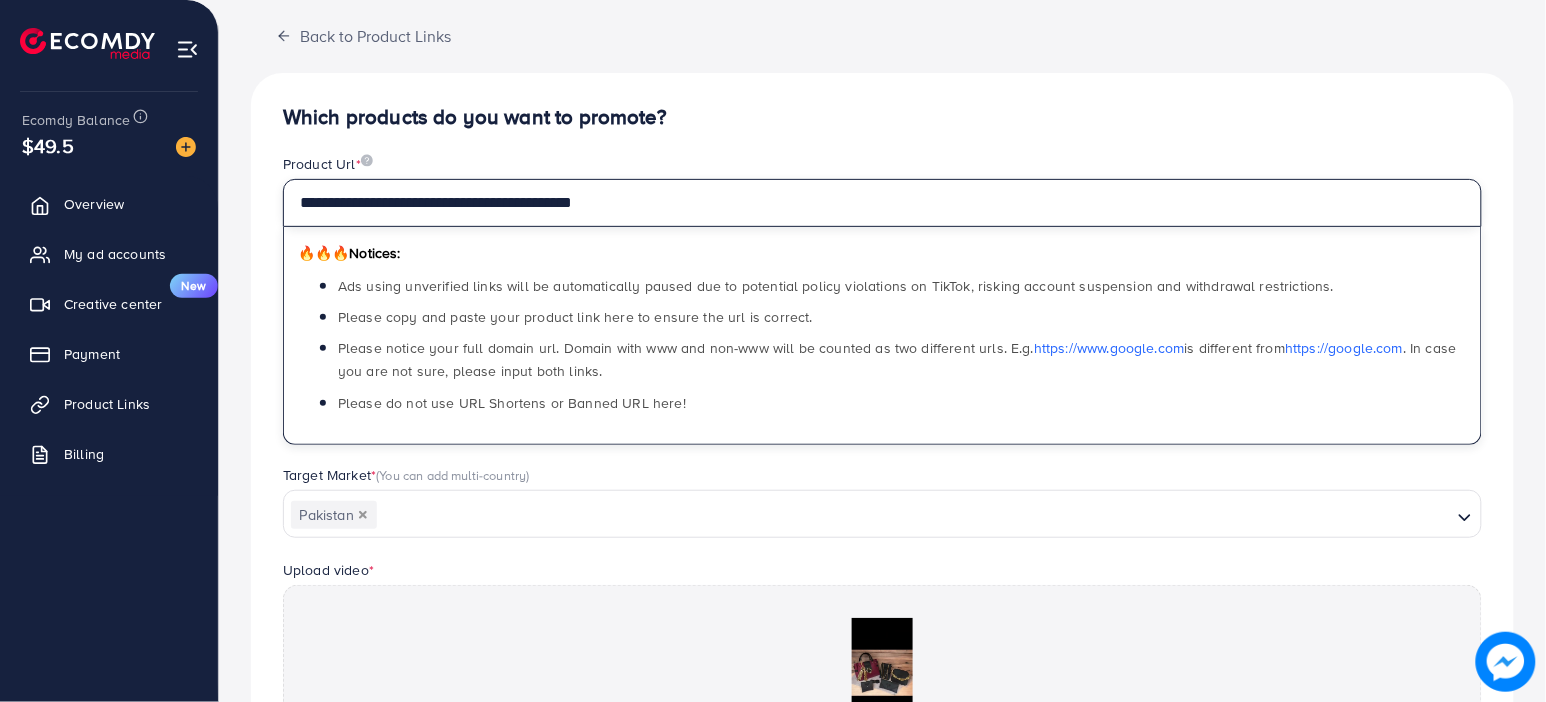 scroll, scrollTop: 441, scrollLeft: 0, axis: vertical 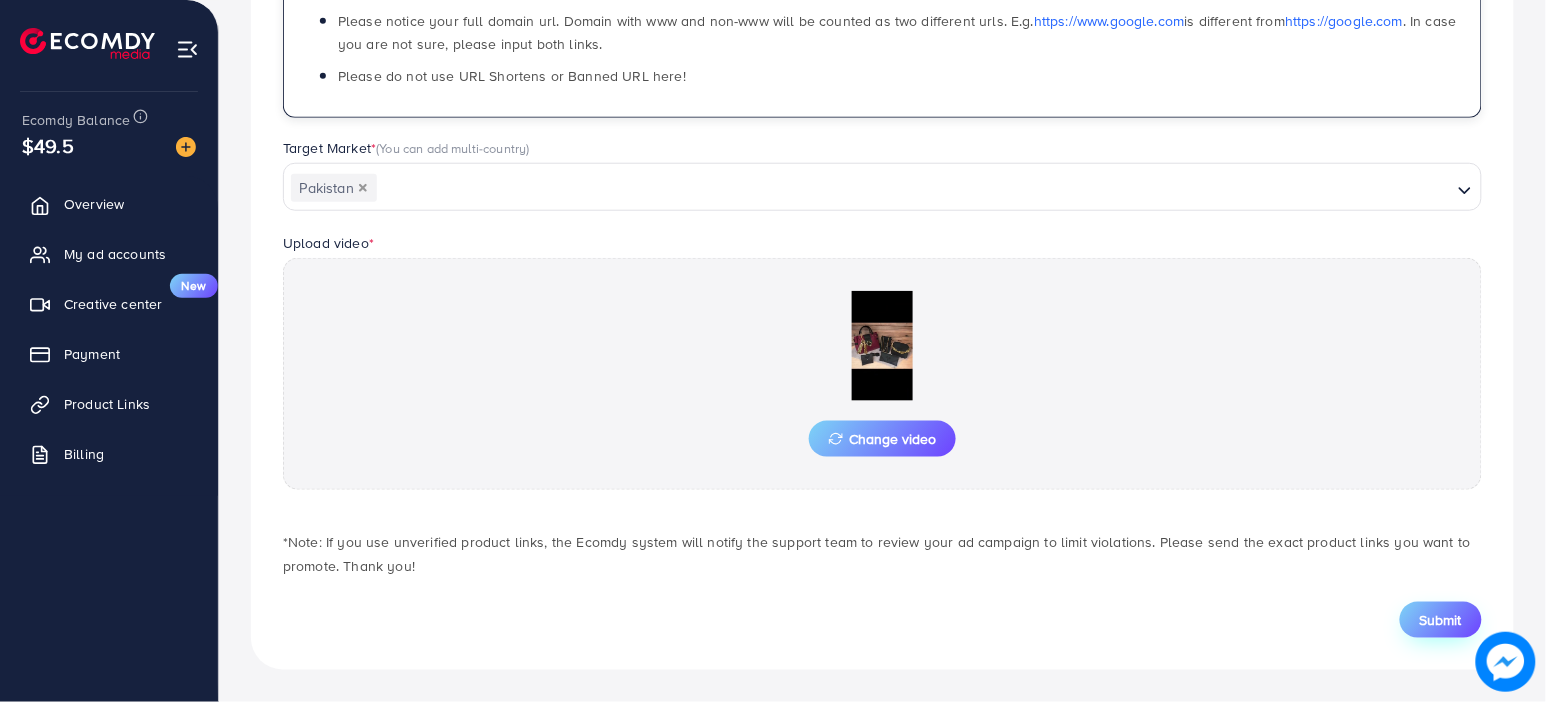 type on "**********" 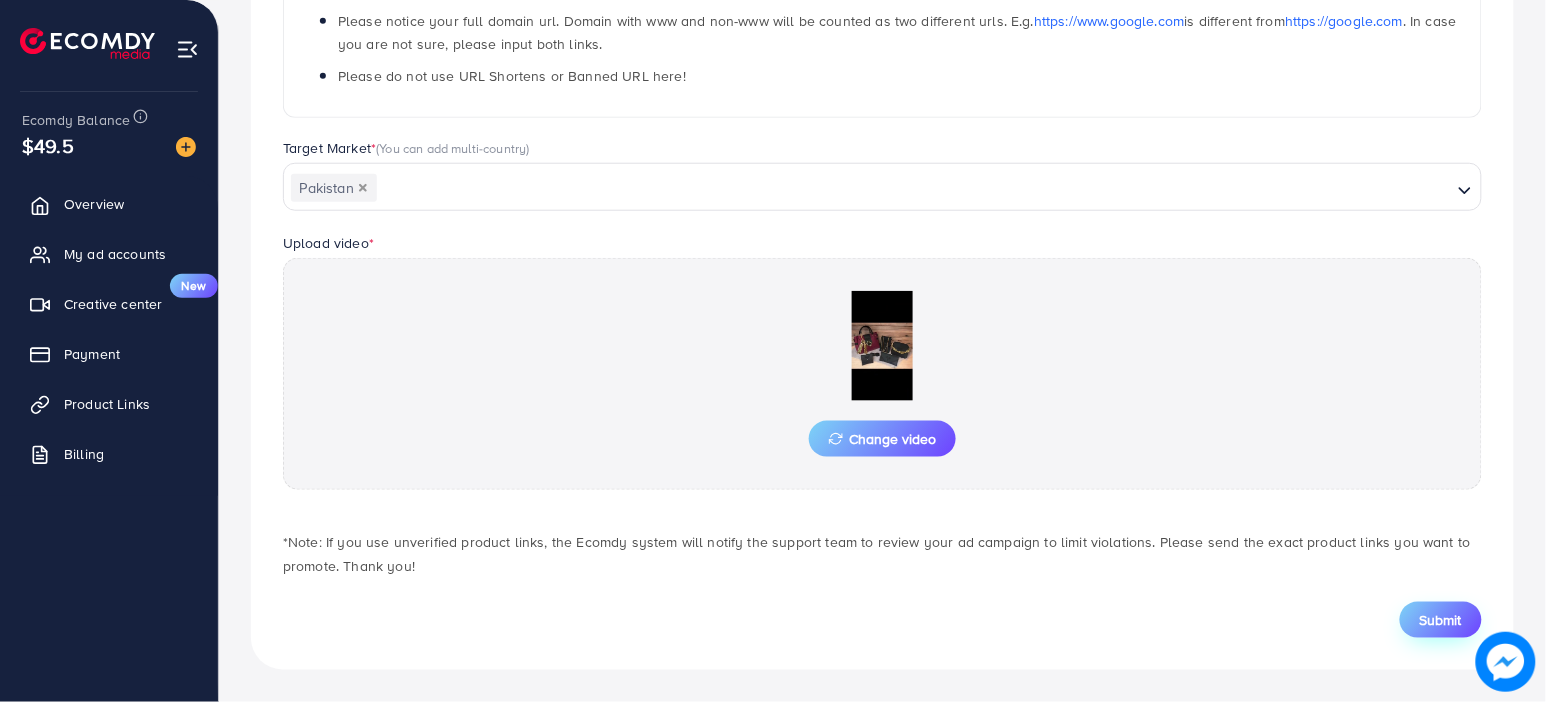 click on "Submit" at bounding box center [1441, 620] 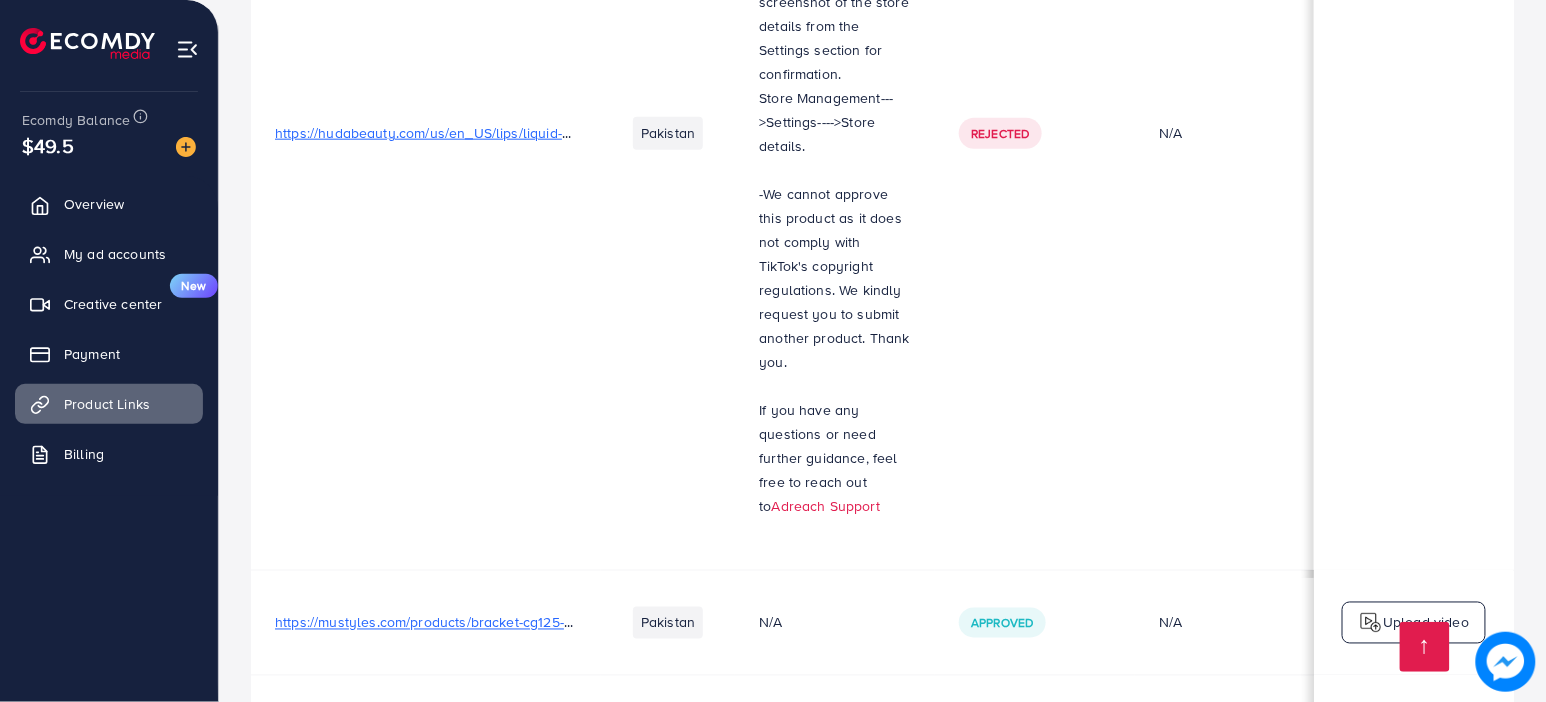 scroll, scrollTop: 3236, scrollLeft: 0, axis: vertical 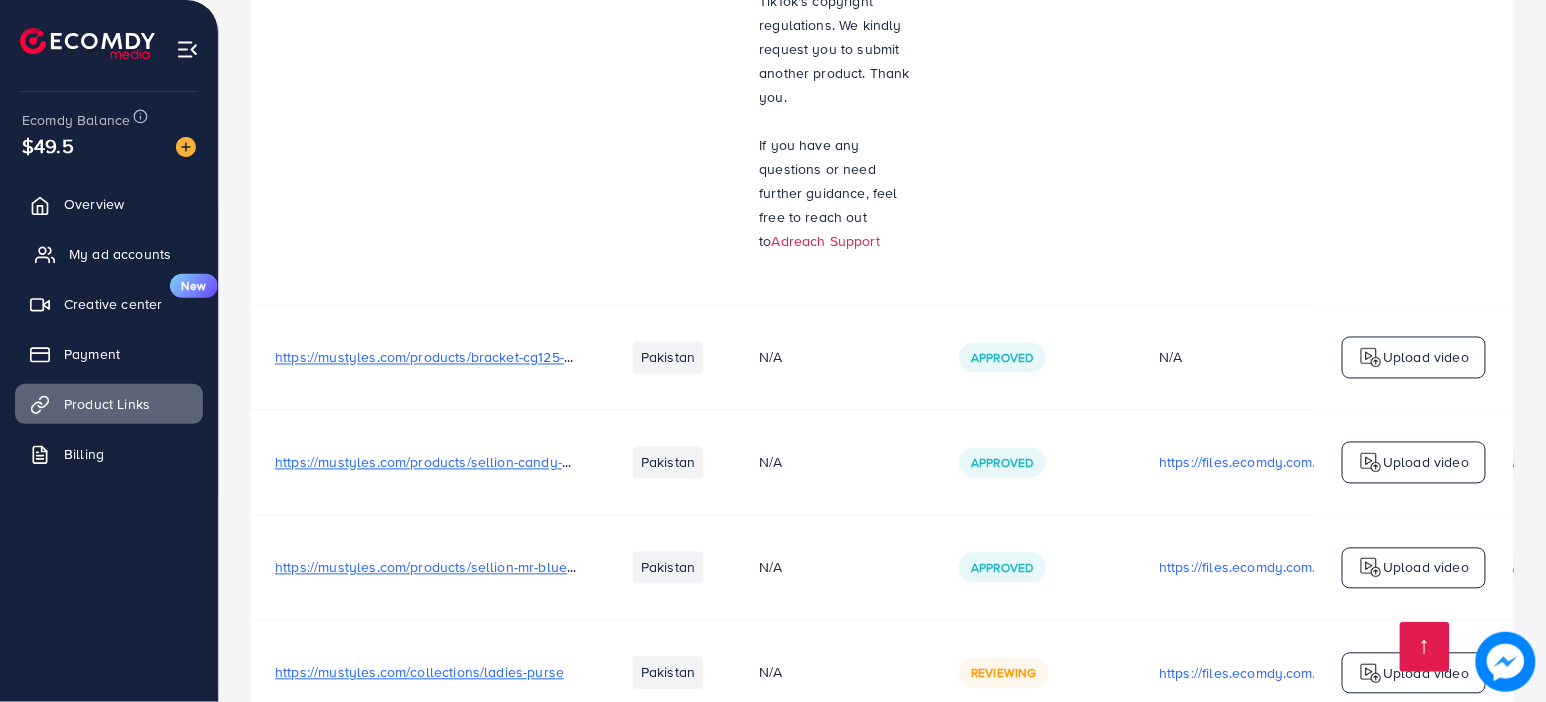 click on "My ad accounts" at bounding box center (109, 254) 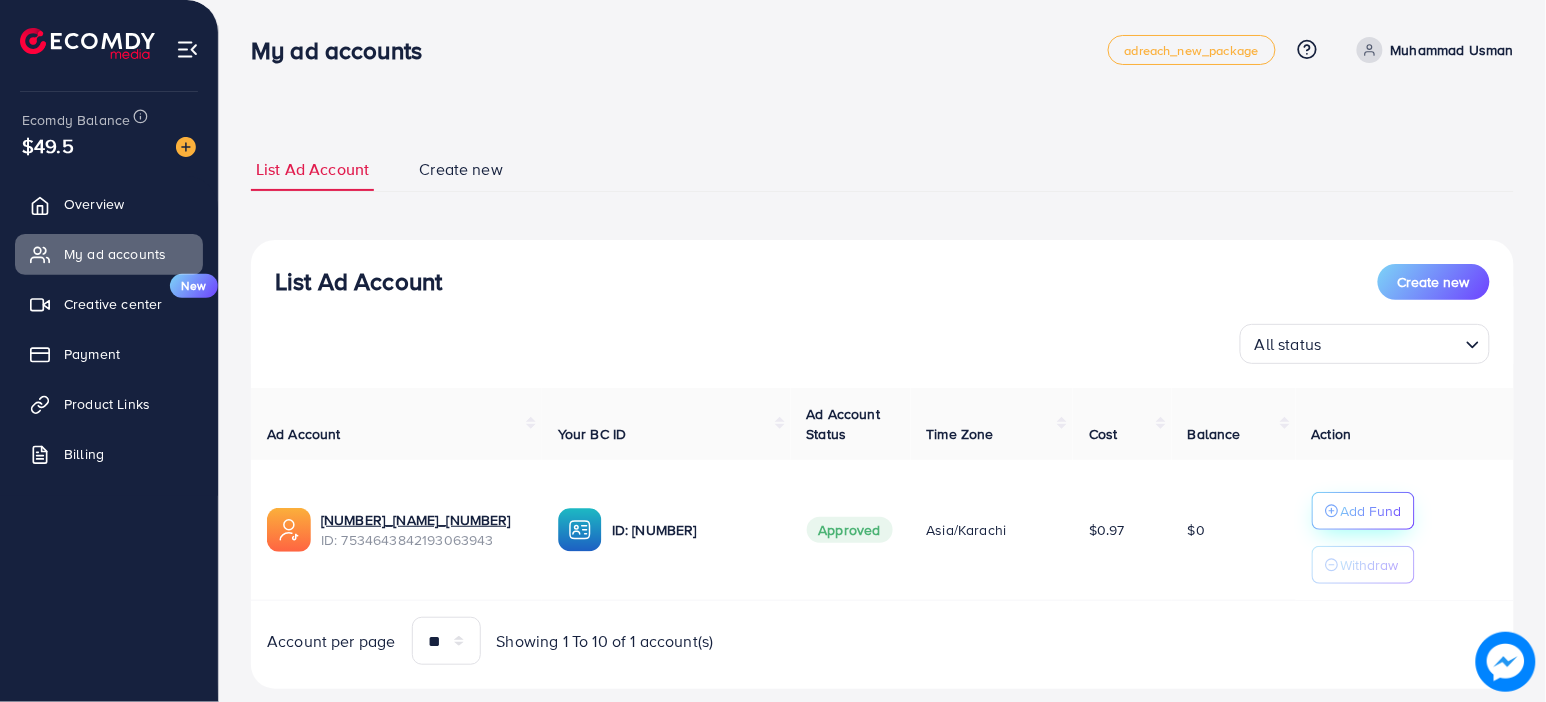 click on "Add Fund" at bounding box center (1371, 511) 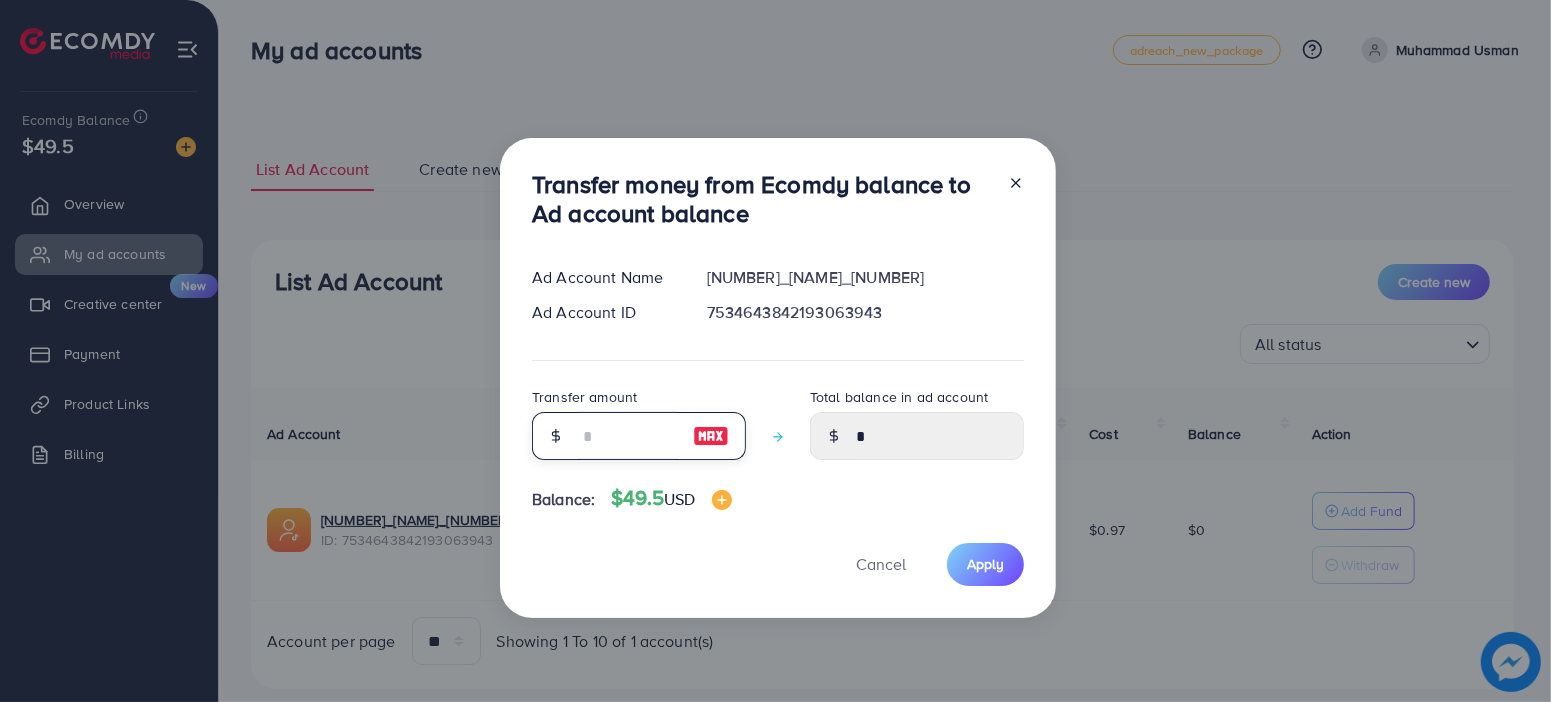 click at bounding box center (628, 436) 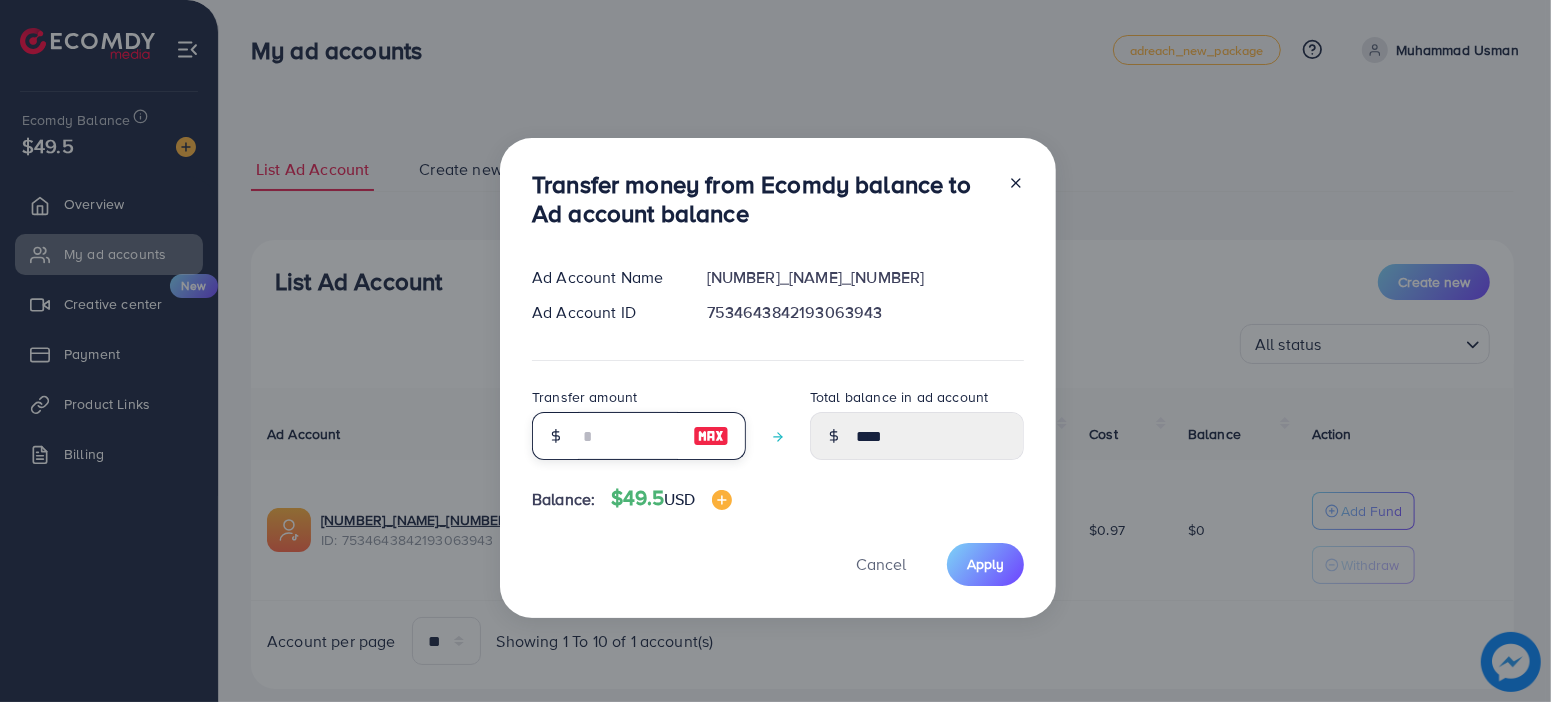 type on "**" 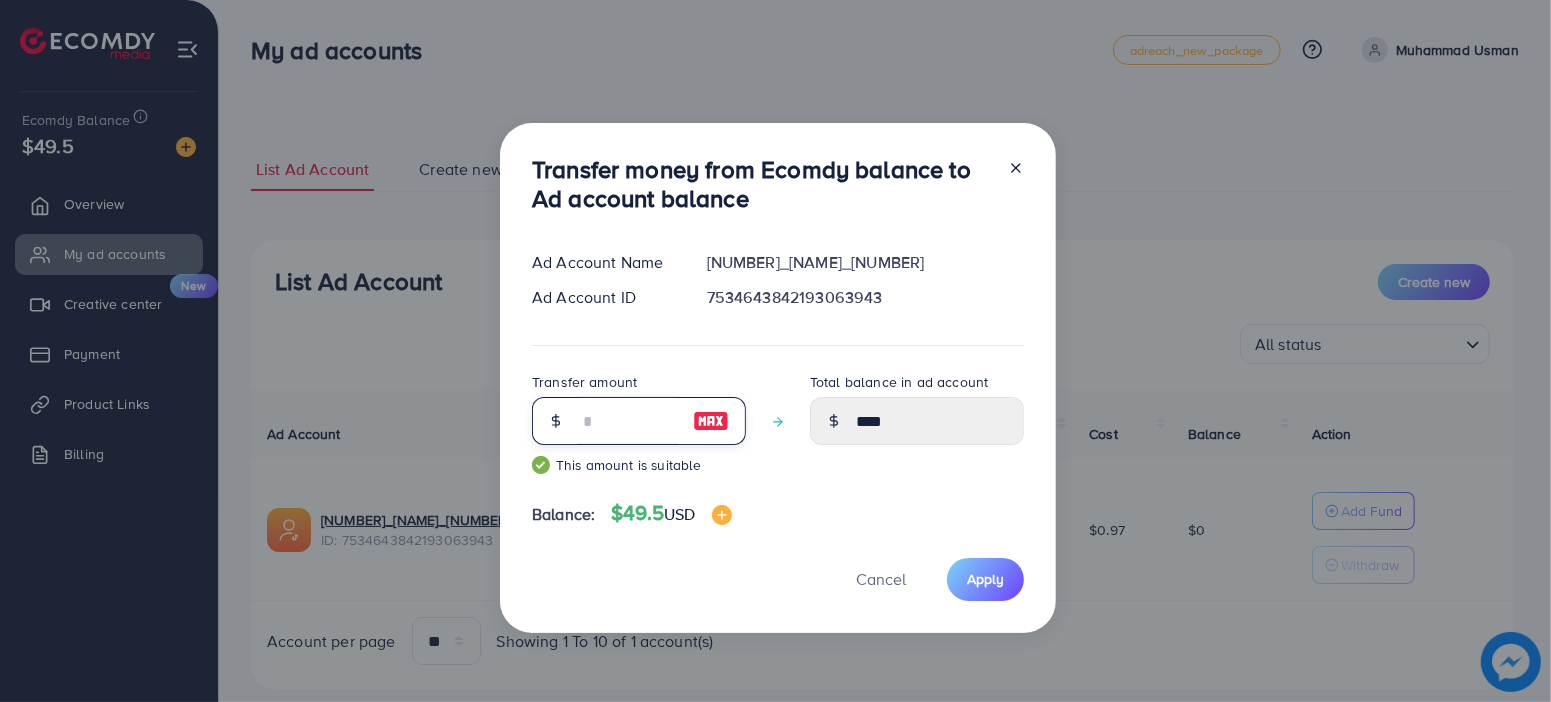 type on "*****" 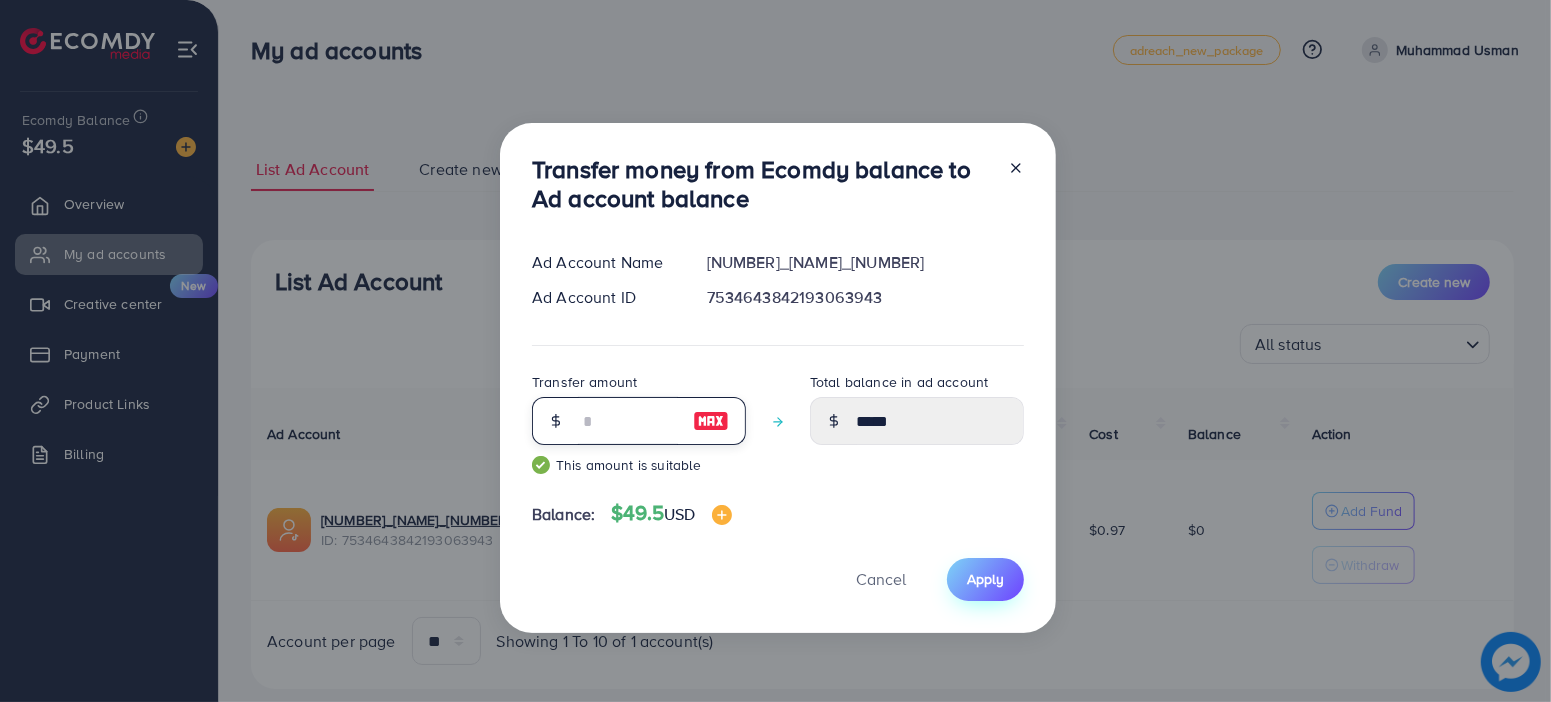 type on "**" 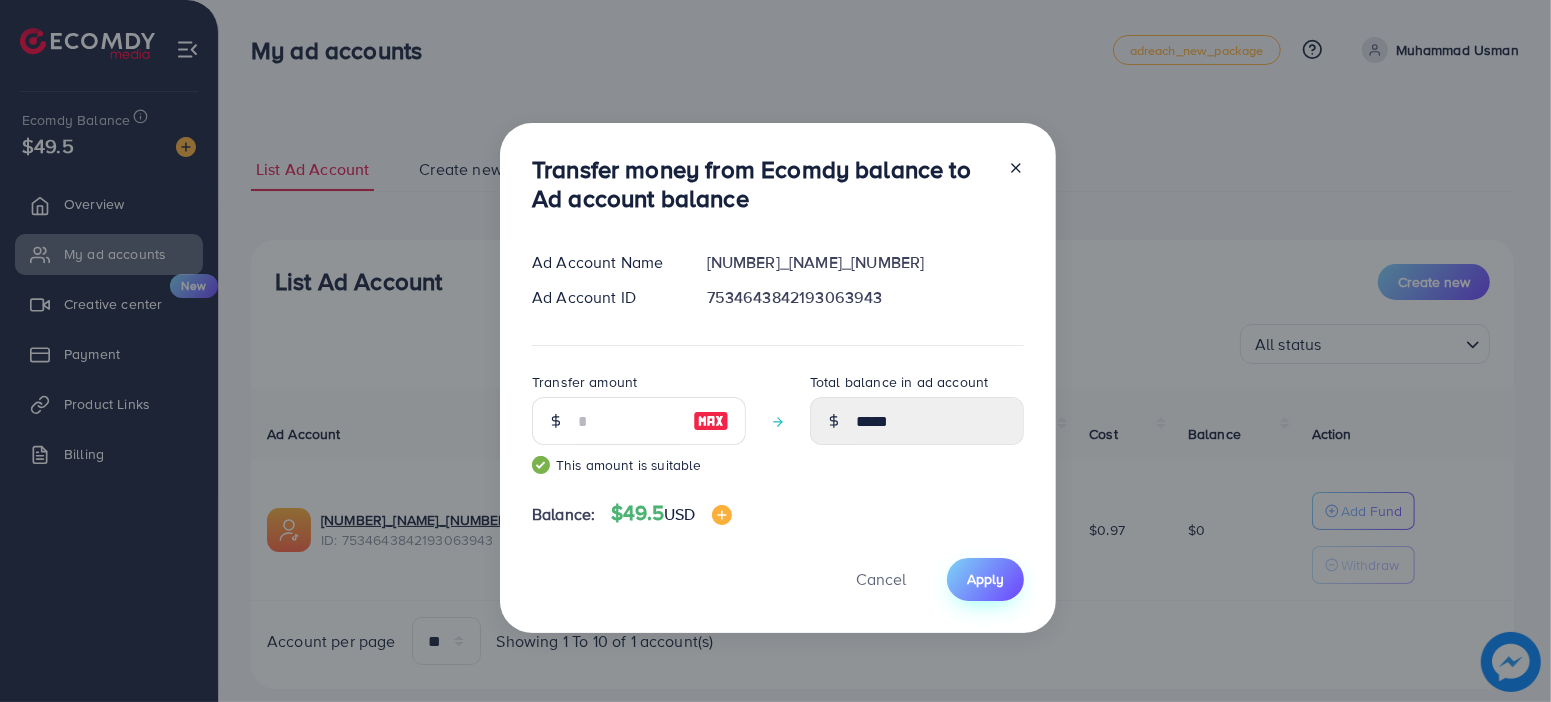 click on "Apply" at bounding box center (985, 579) 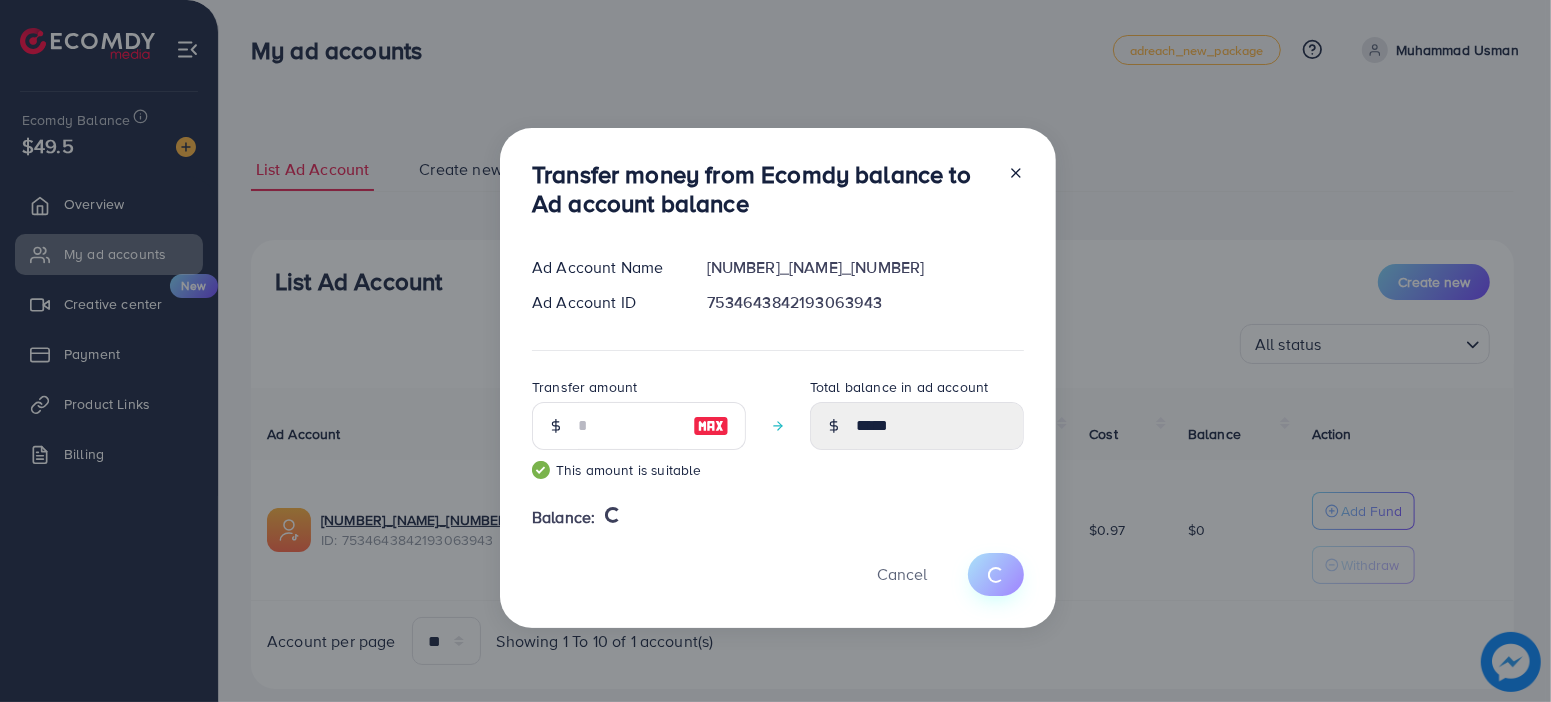 type 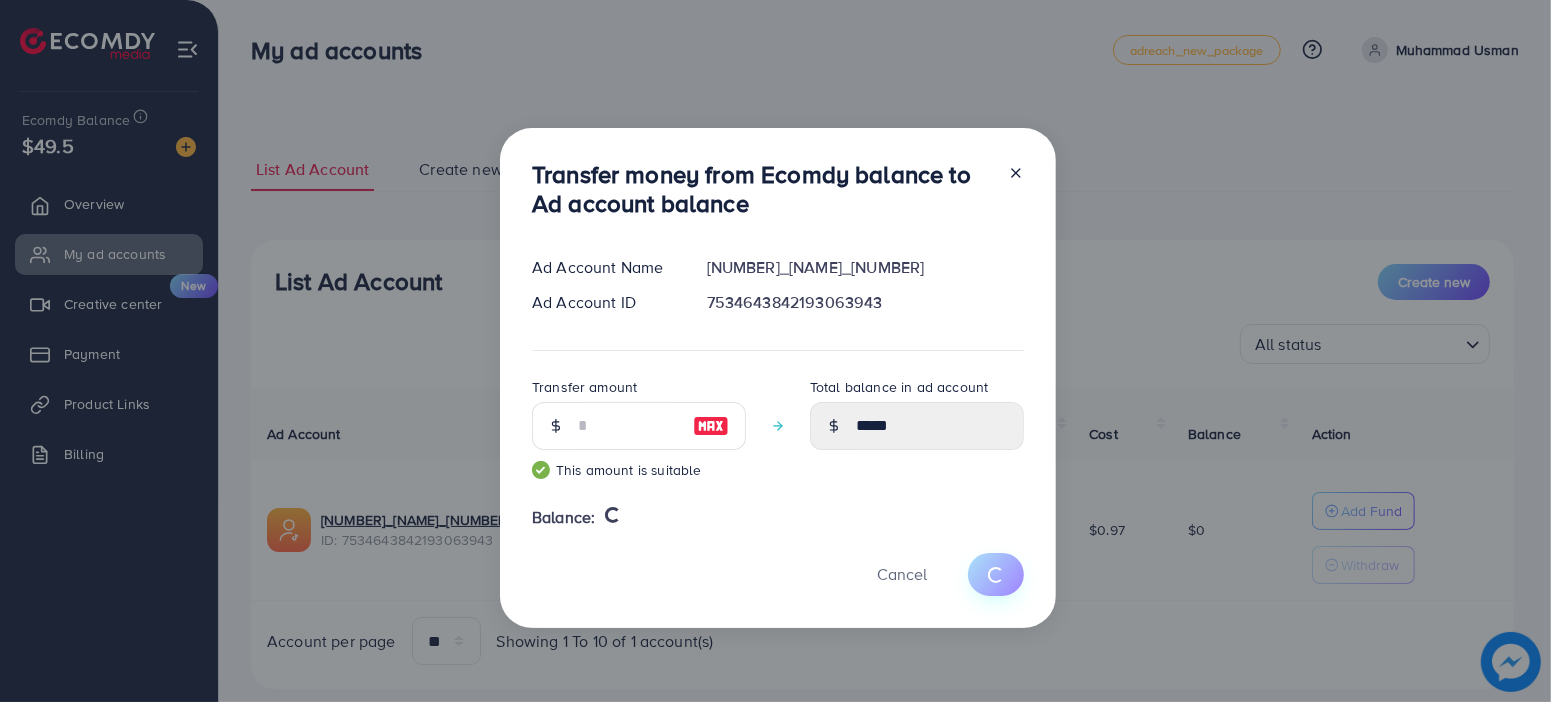 type on "*" 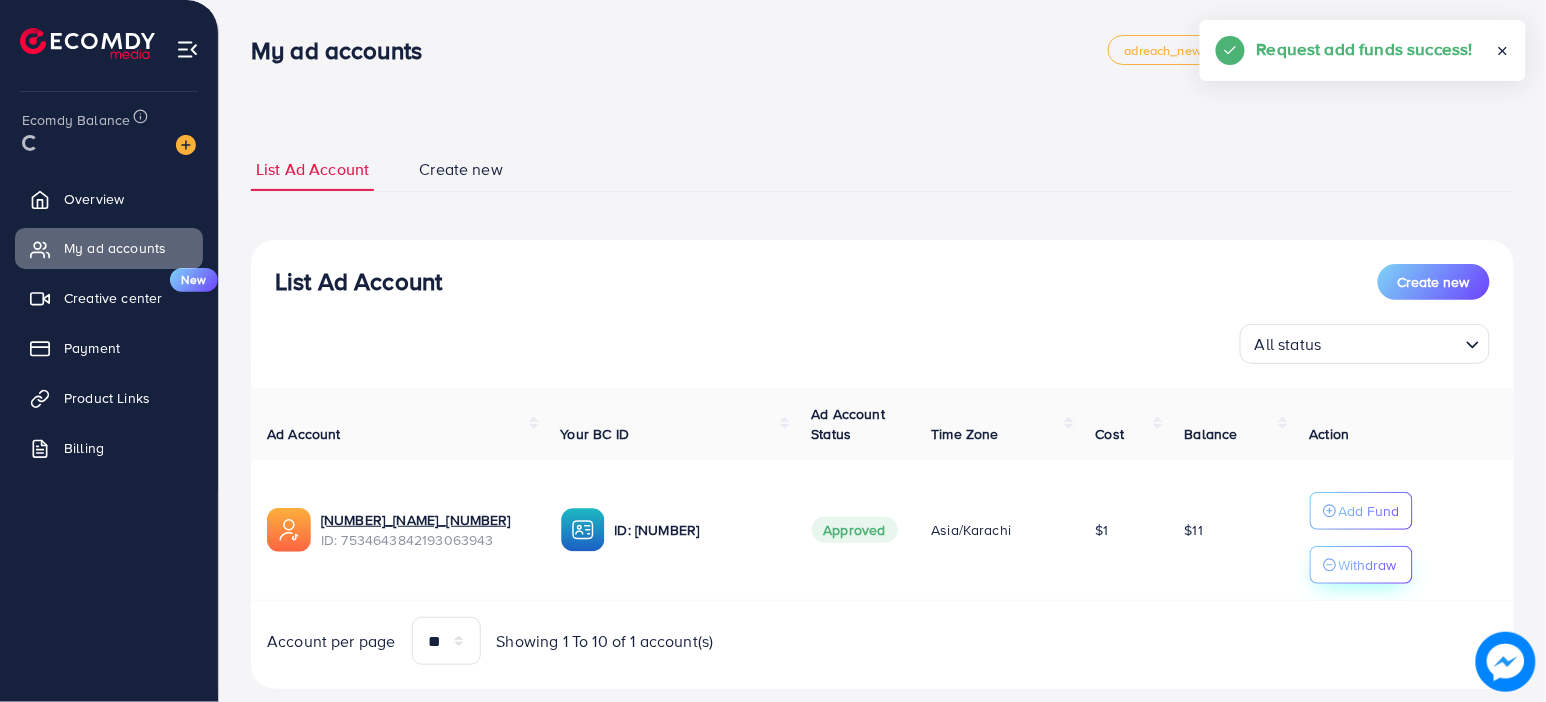 click on "Withdraw" at bounding box center (1368, 565) 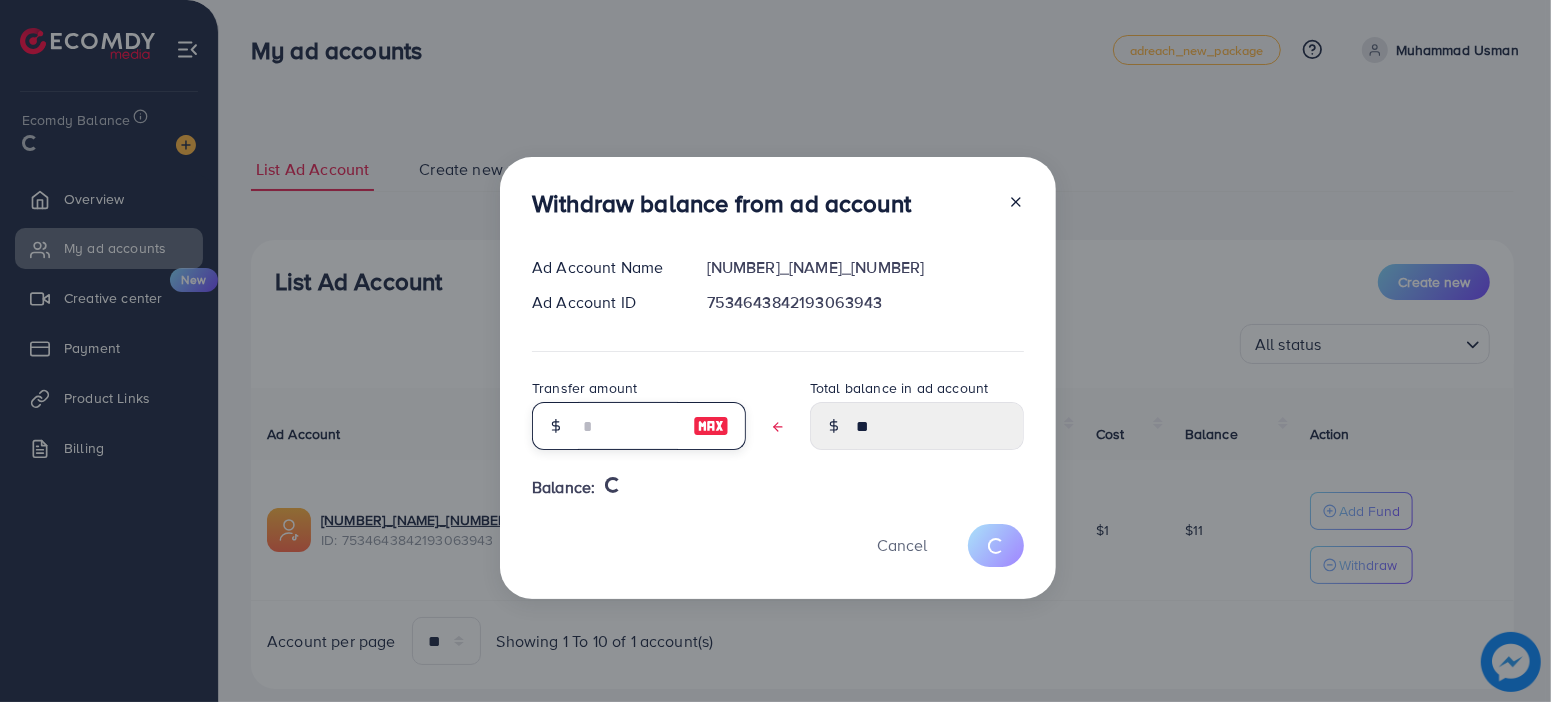 click at bounding box center [628, 426] 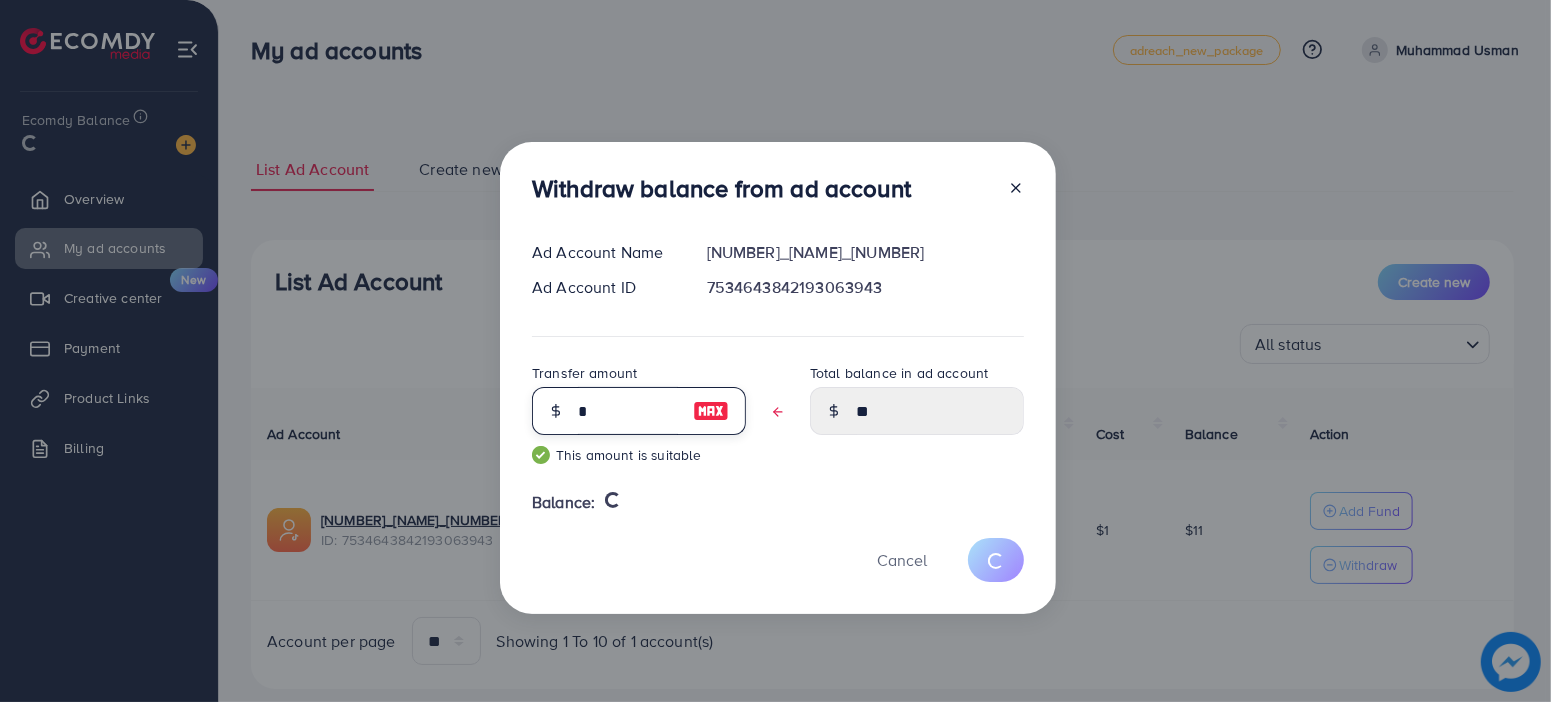 type on "*****" 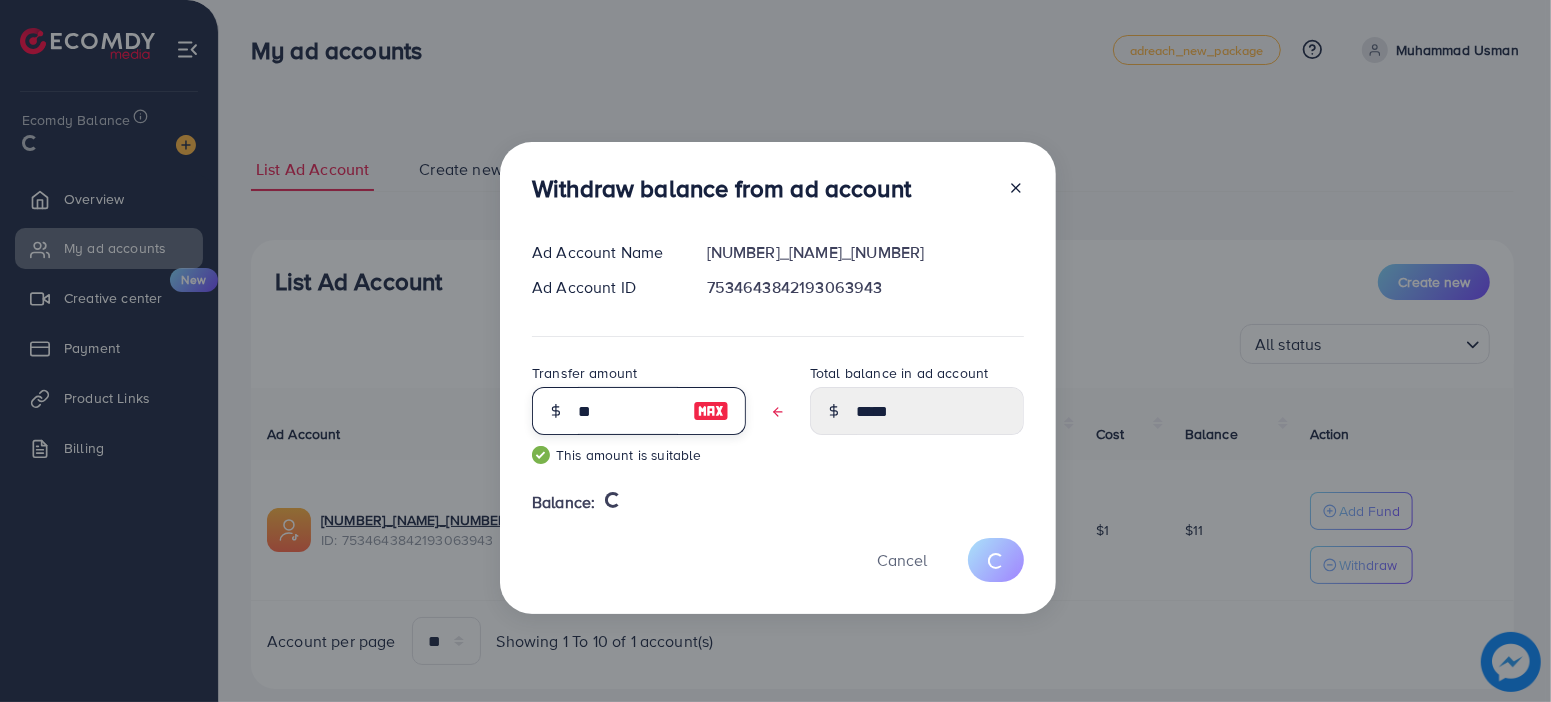 type on "**" 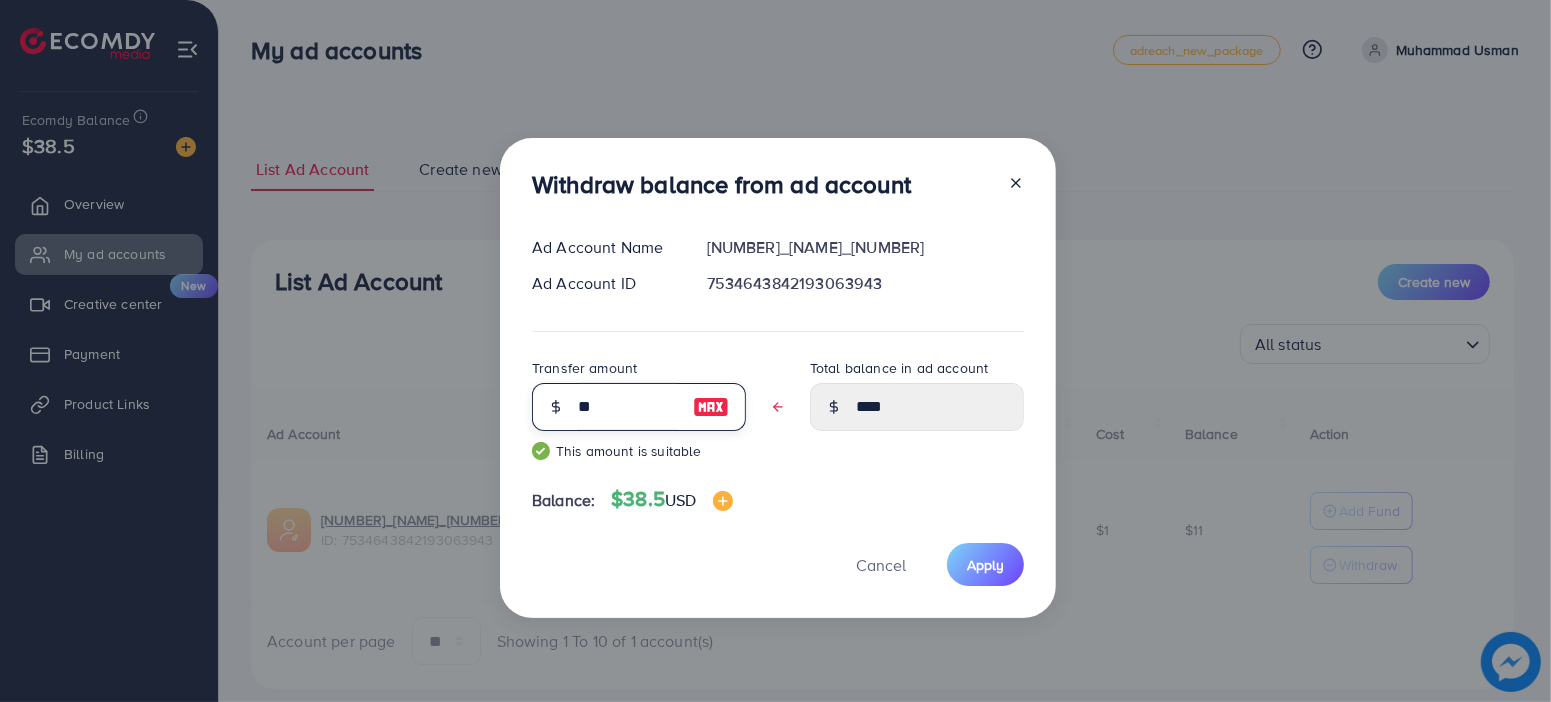 type on "*" 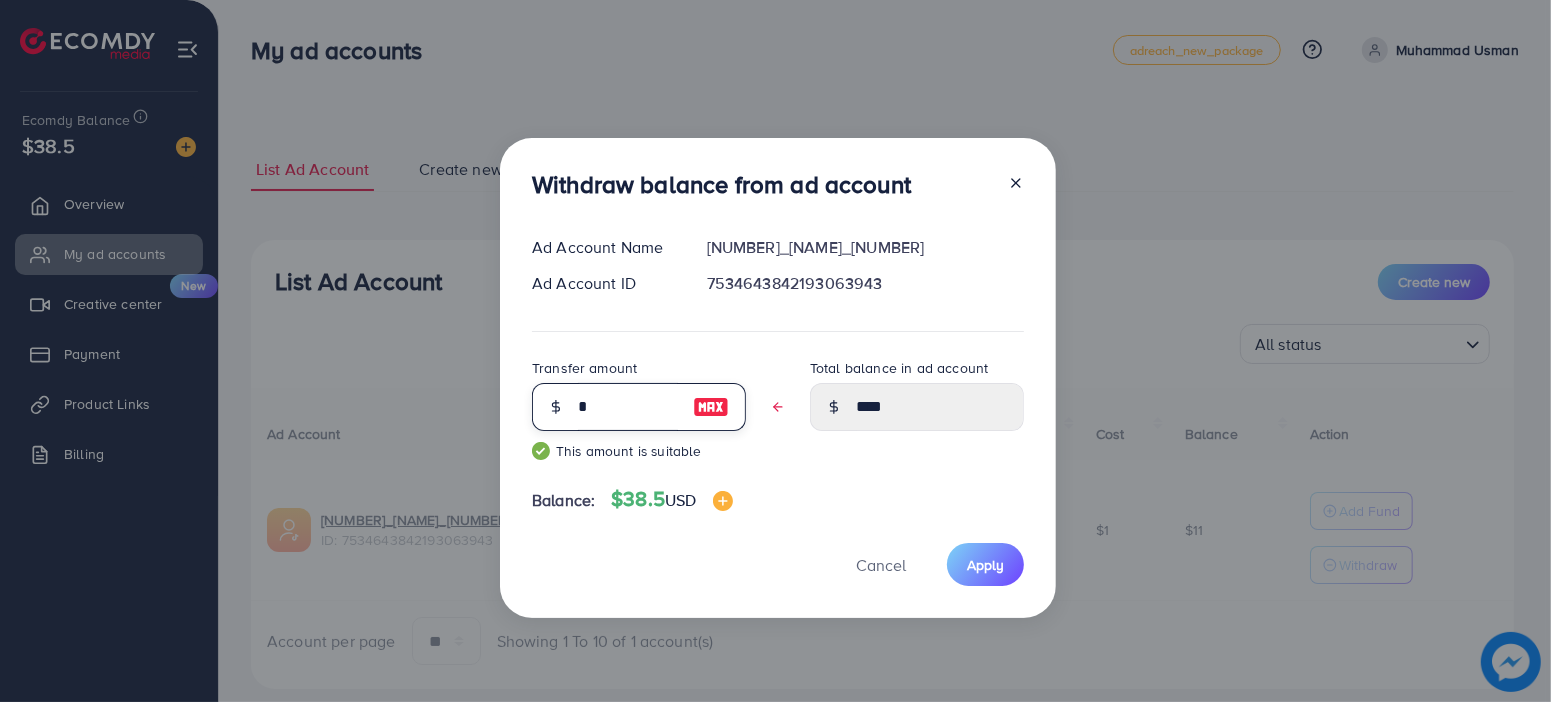 type on "*****" 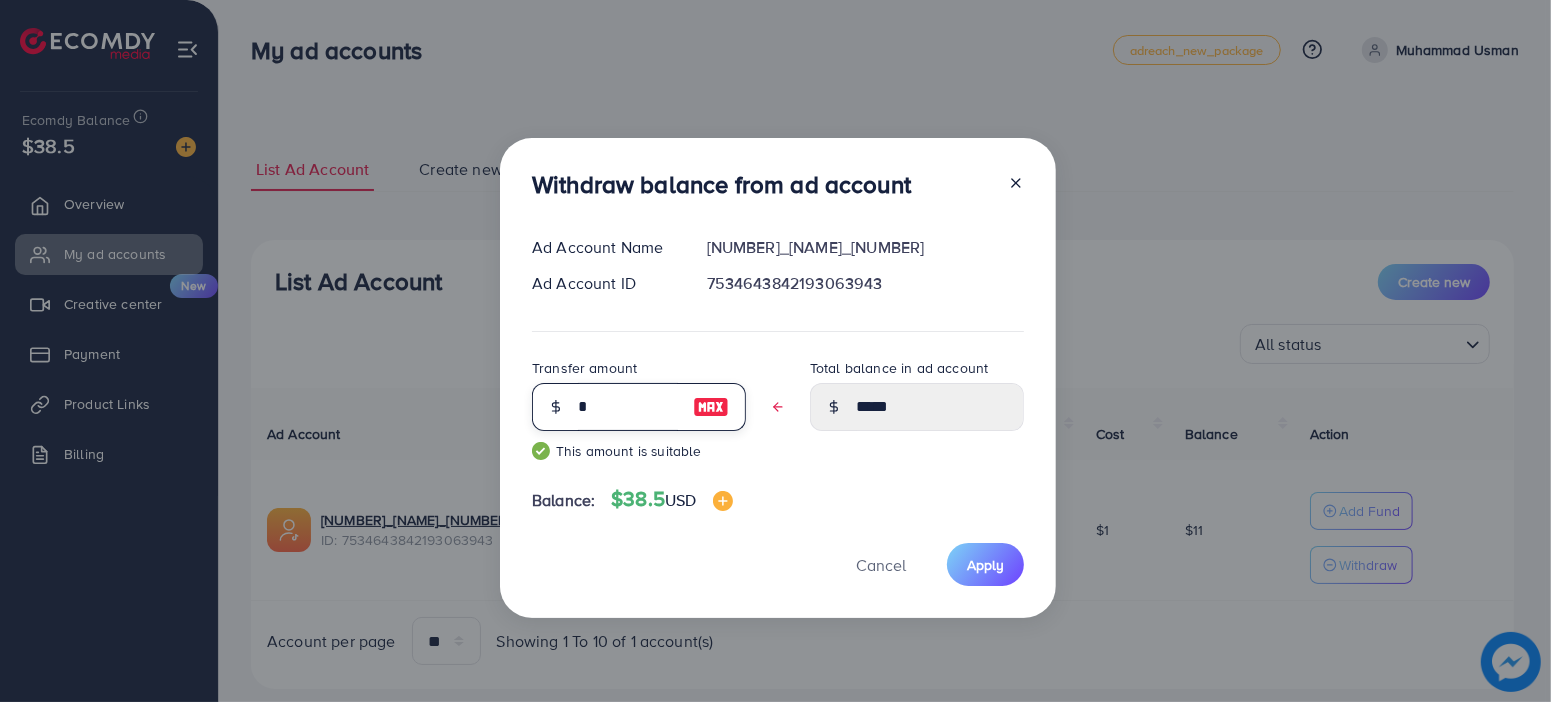 type on "**" 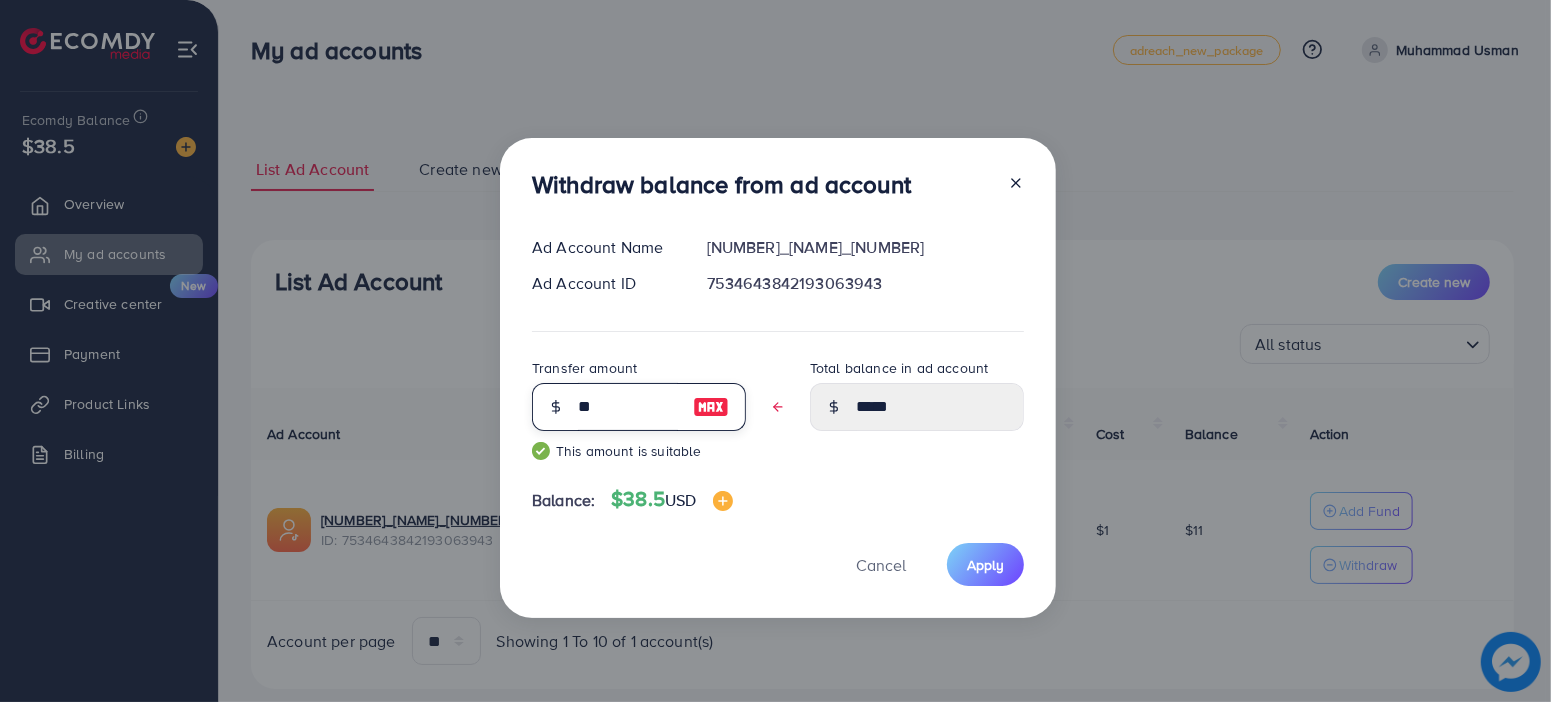 type on "****" 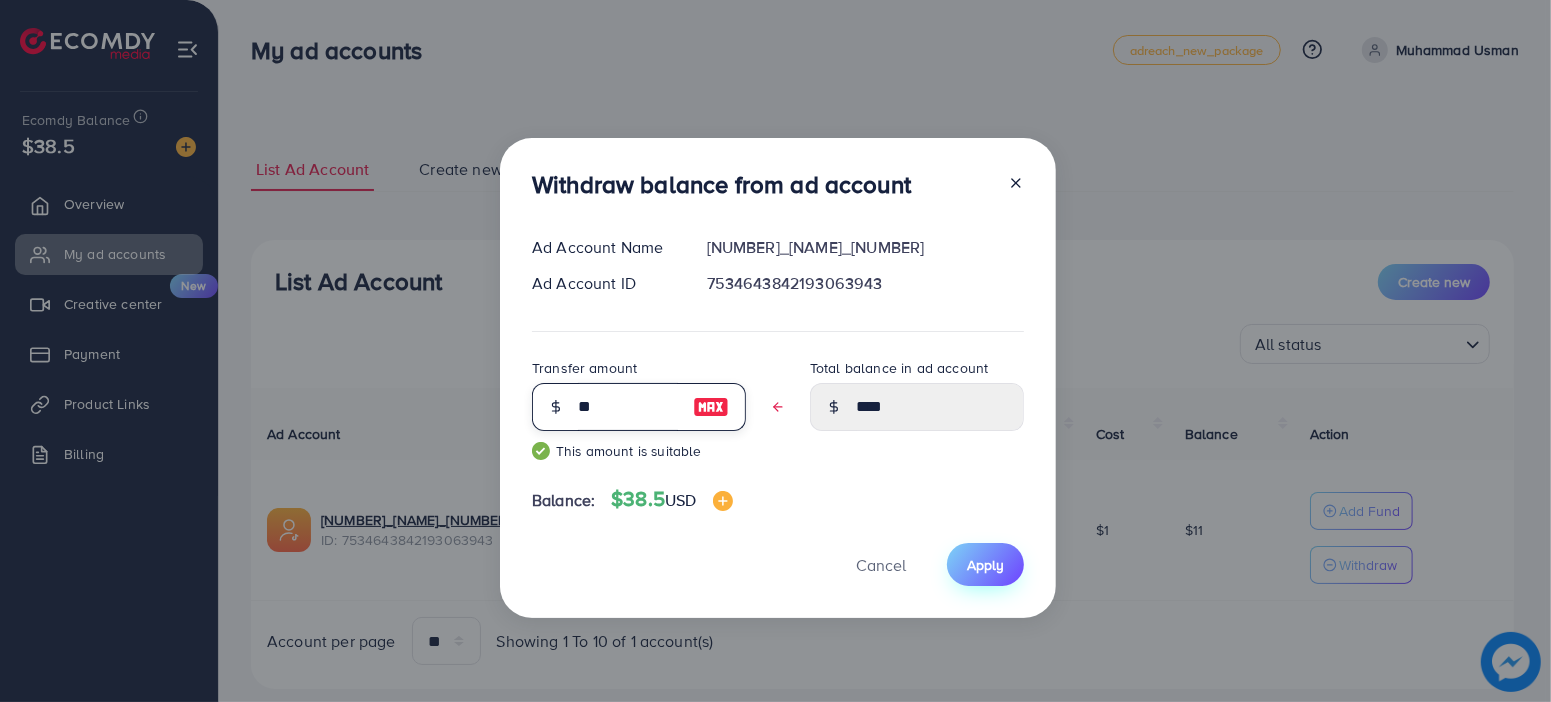 type on "**" 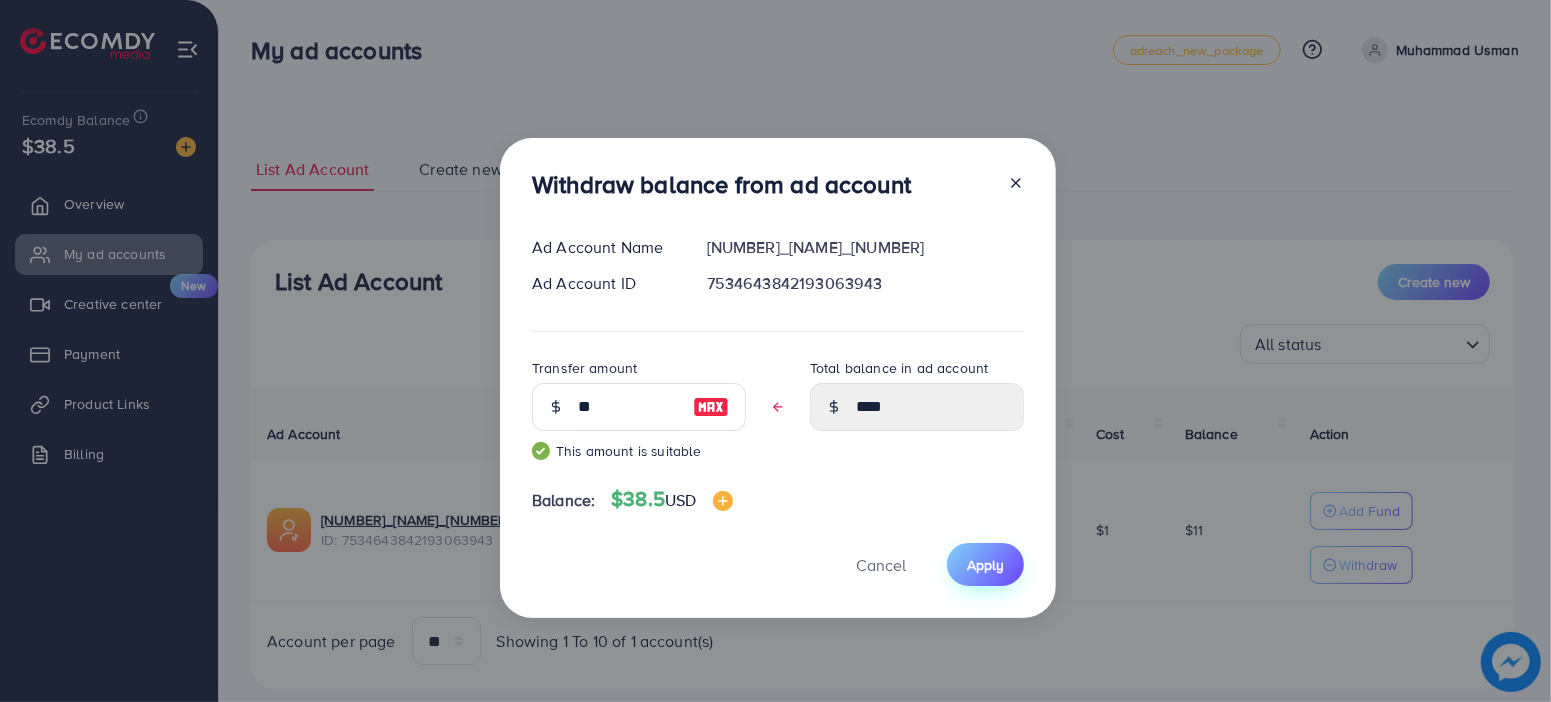 click on "Apply" at bounding box center [985, 564] 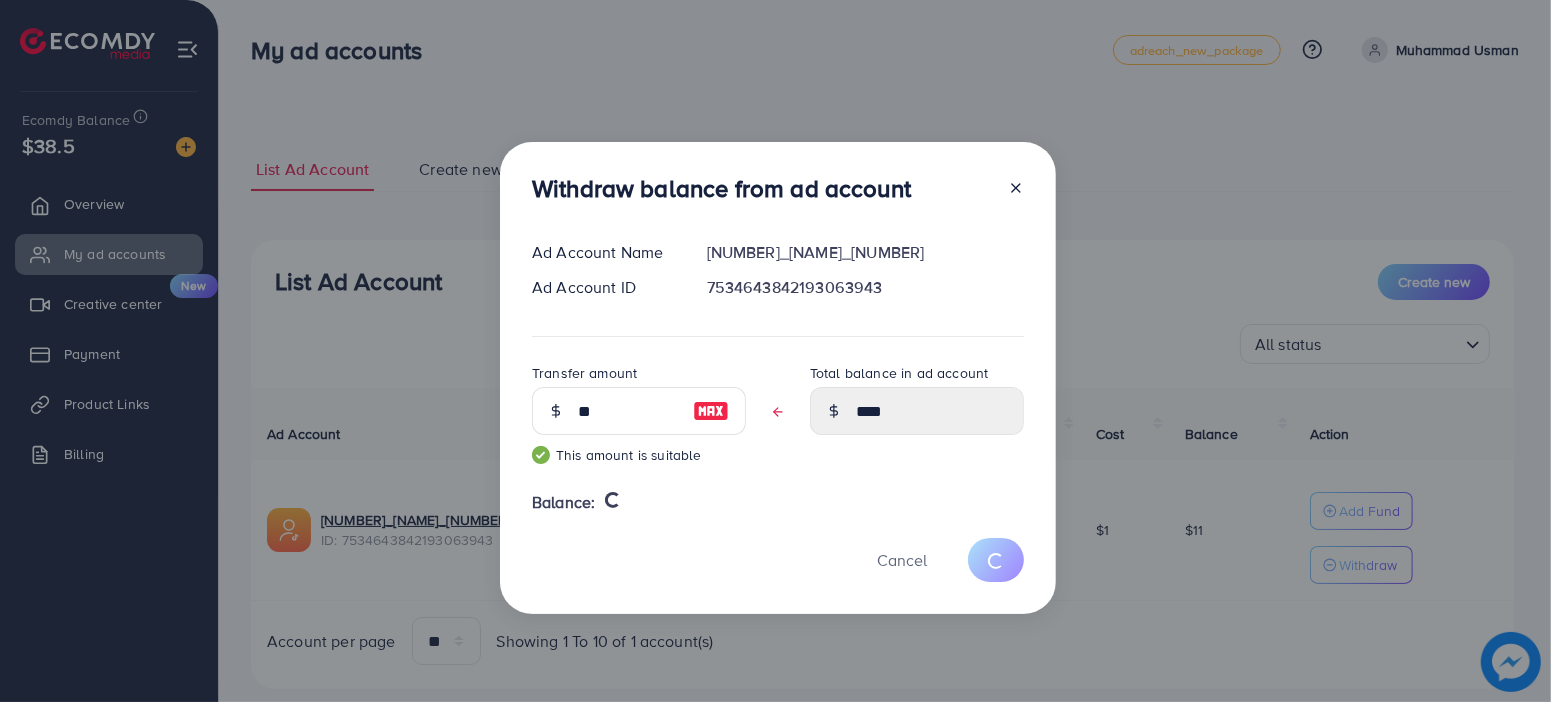 type 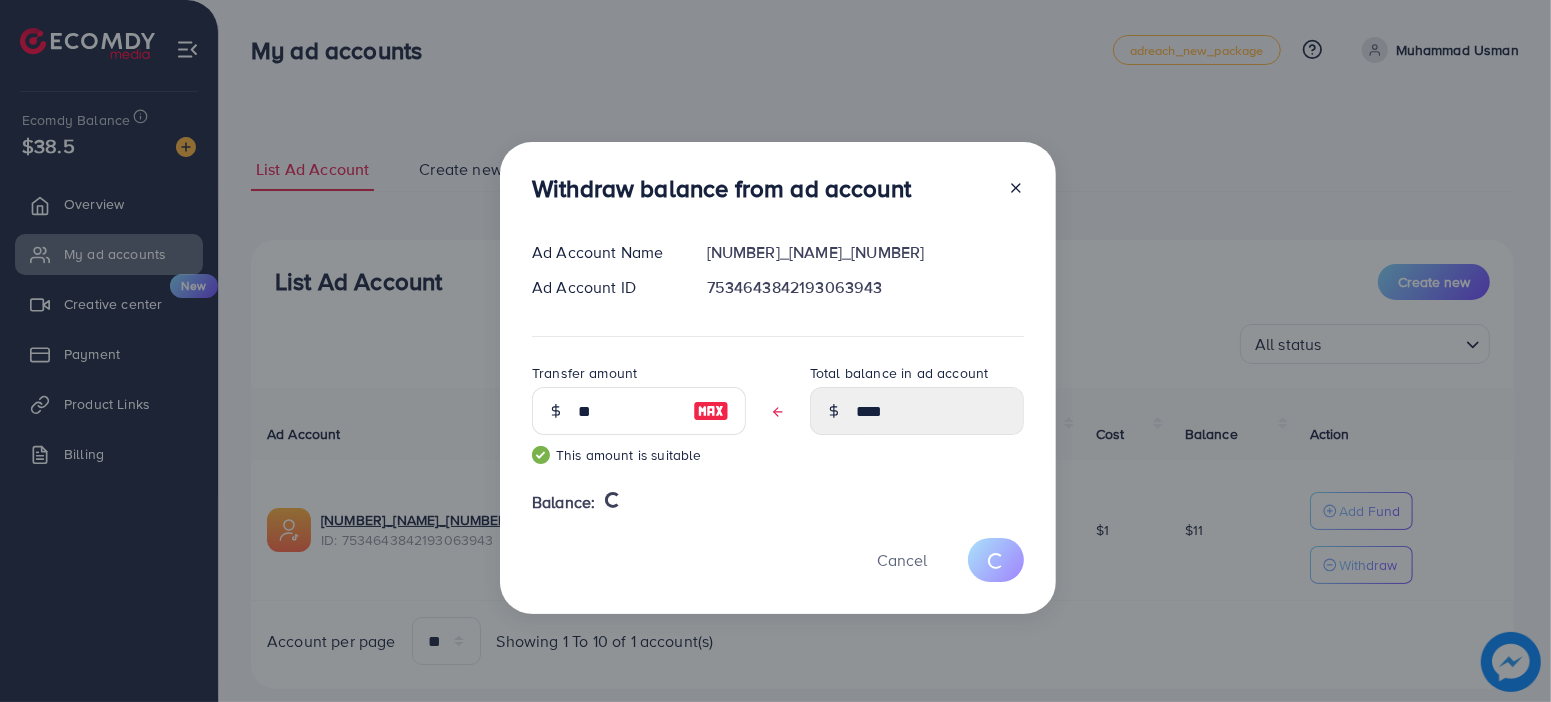 type on "**" 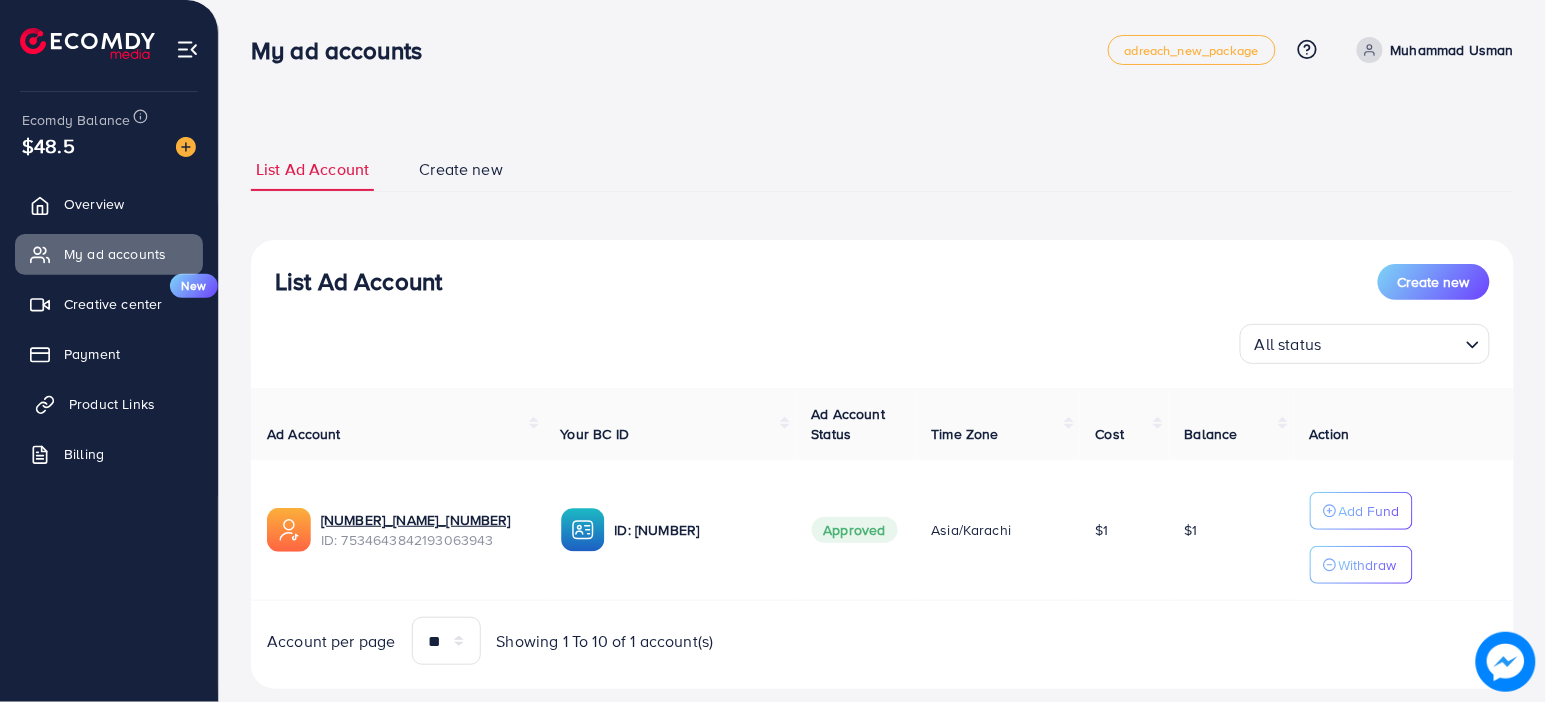 click on "Product Links" at bounding box center (112, 404) 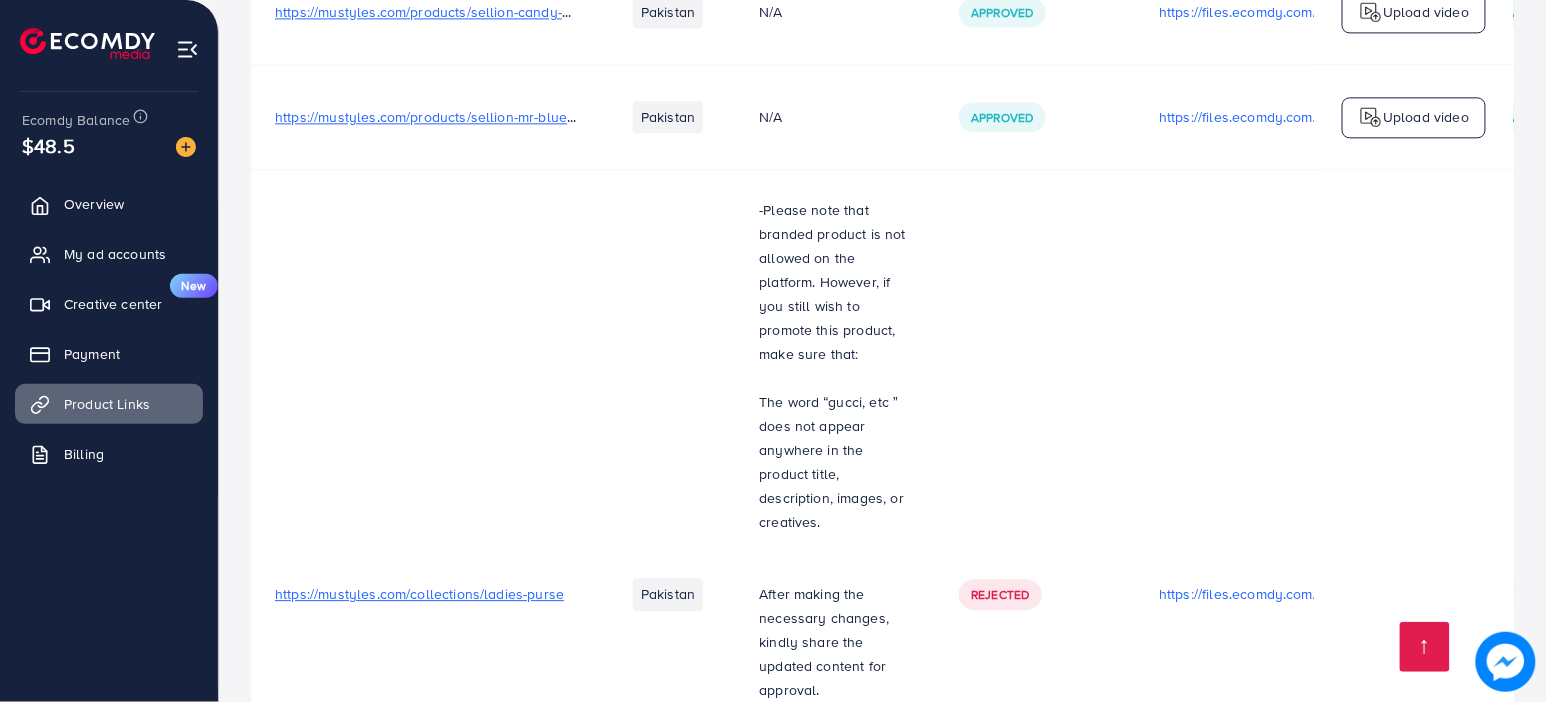 scroll, scrollTop: 3686, scrollLeft: 0, axis: vertical 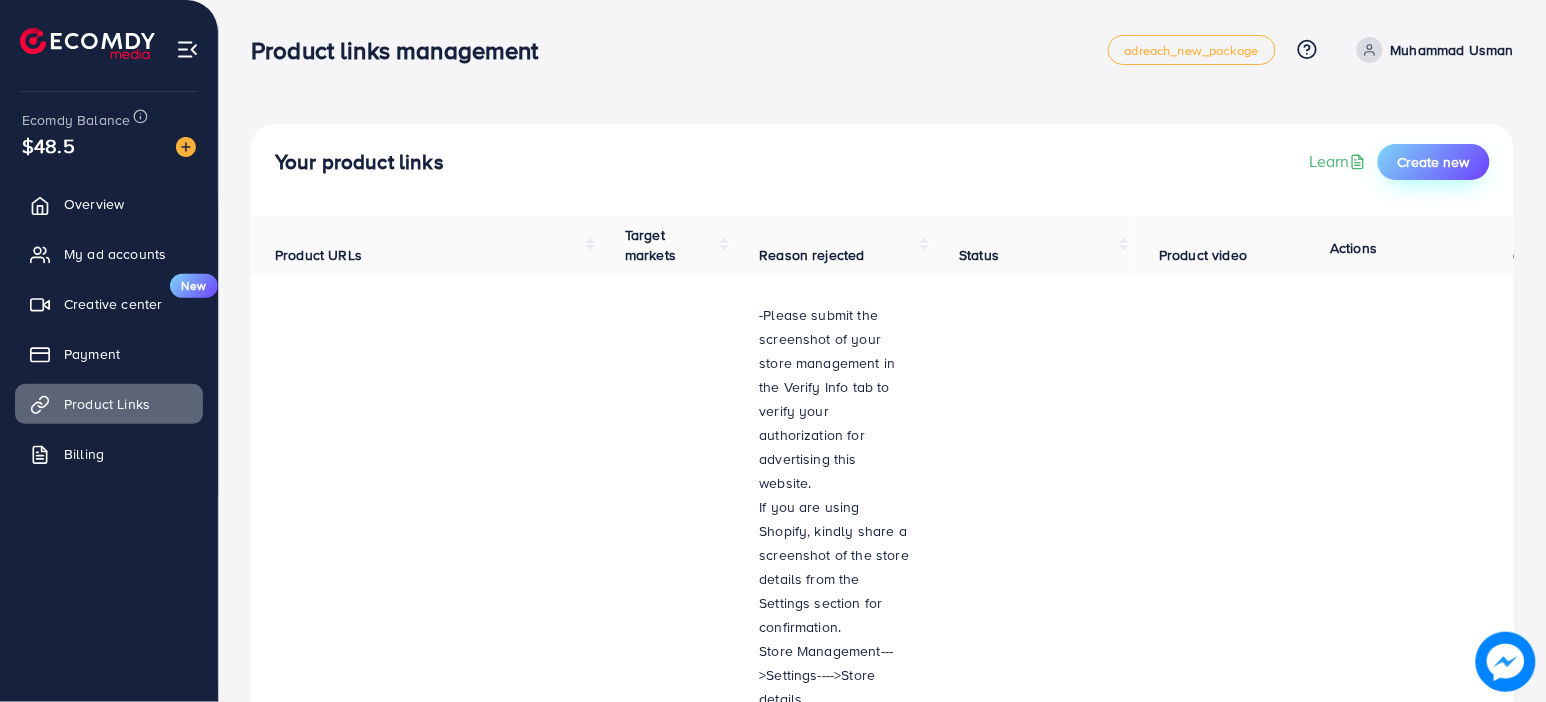 click on "Create new" at bounding box center (1434, 162) 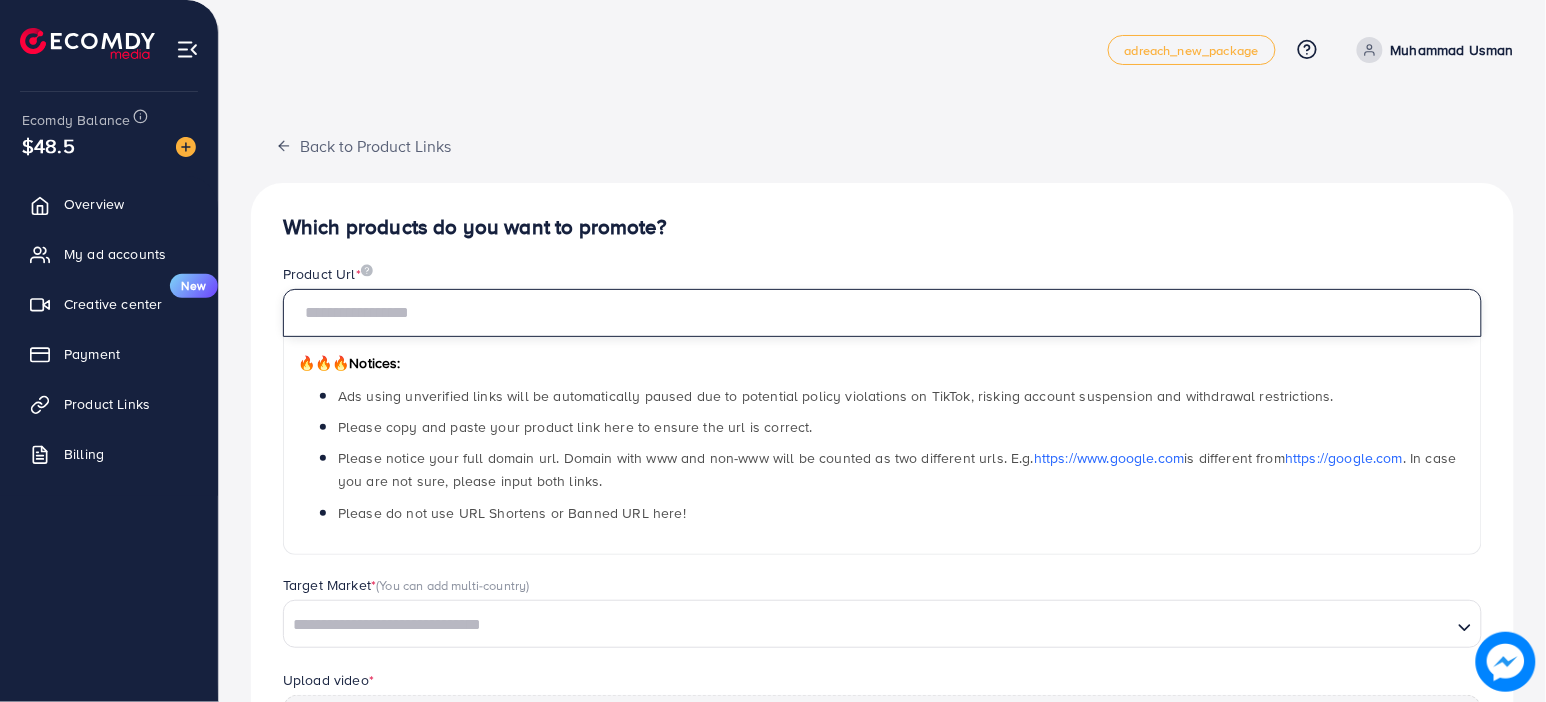 click at bounding box center [882, 313] 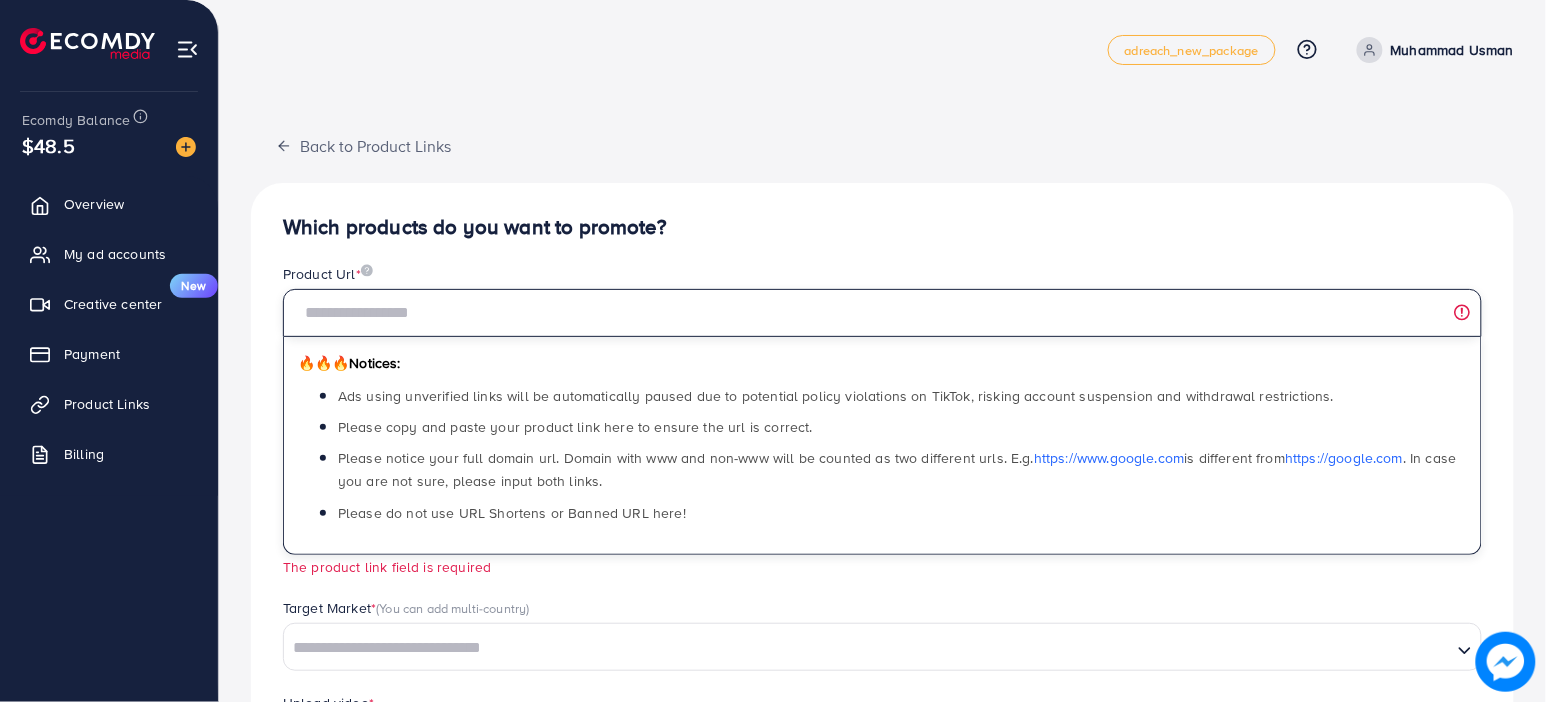 click at bounding box center [882, 313] 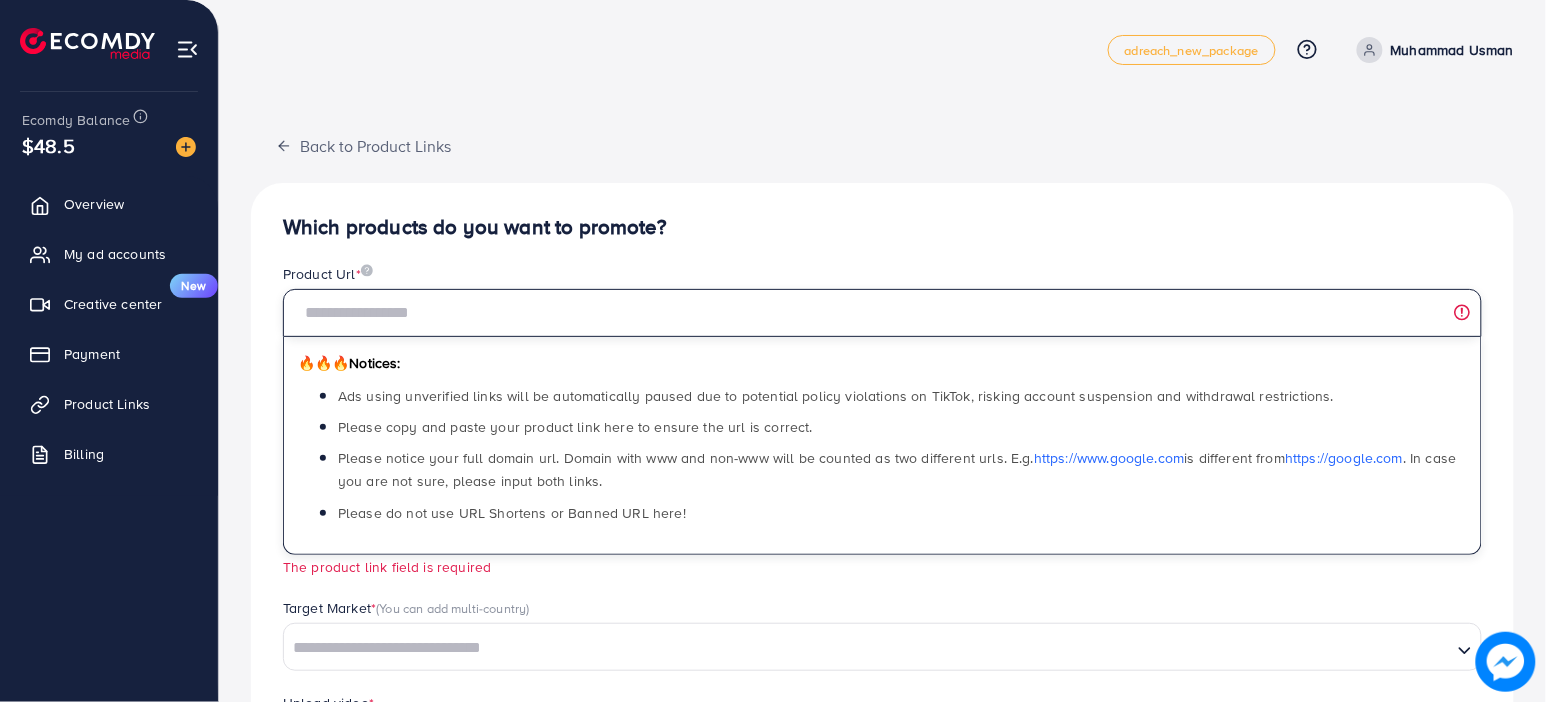 paste on "**********" 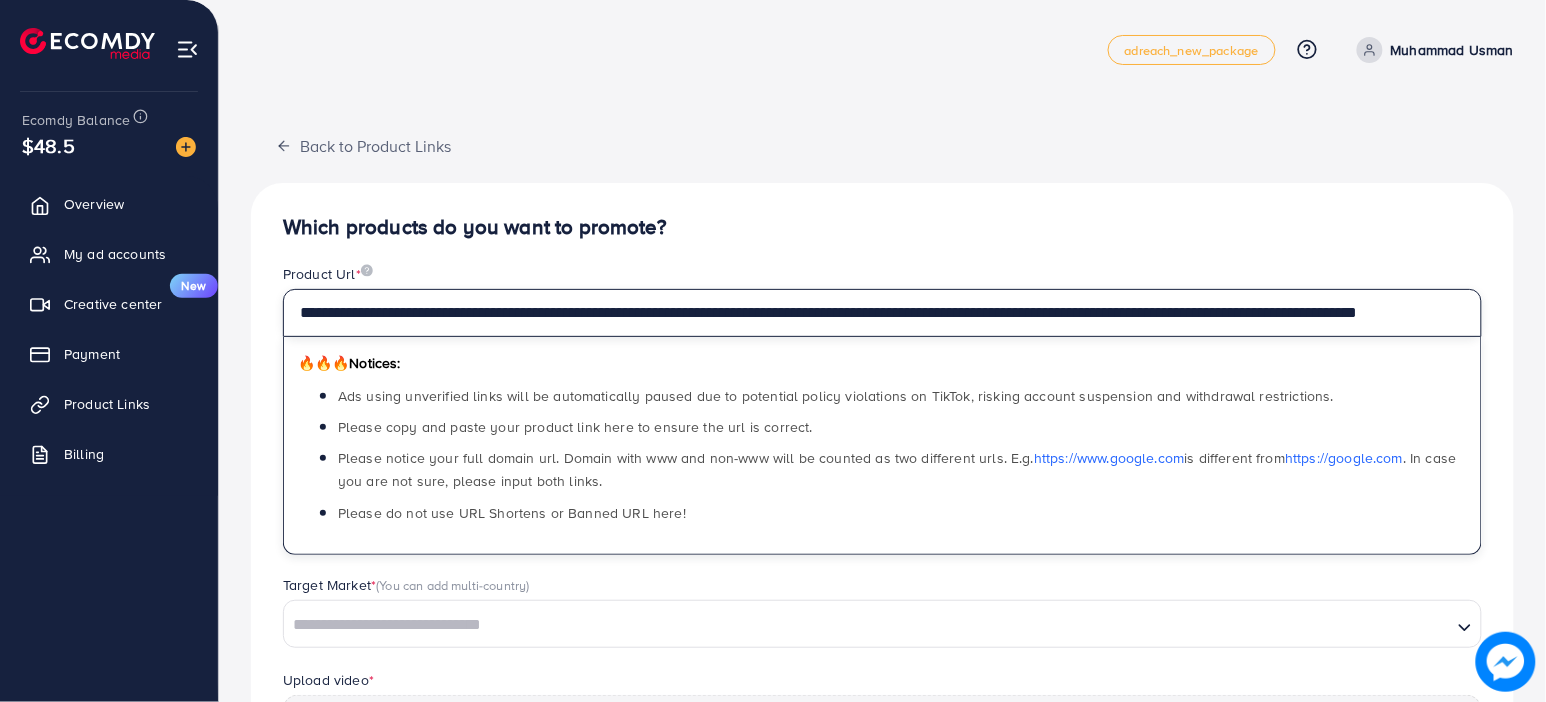 scroll, scrollTop: 0, scrollLeft: 126, axis: horizontal 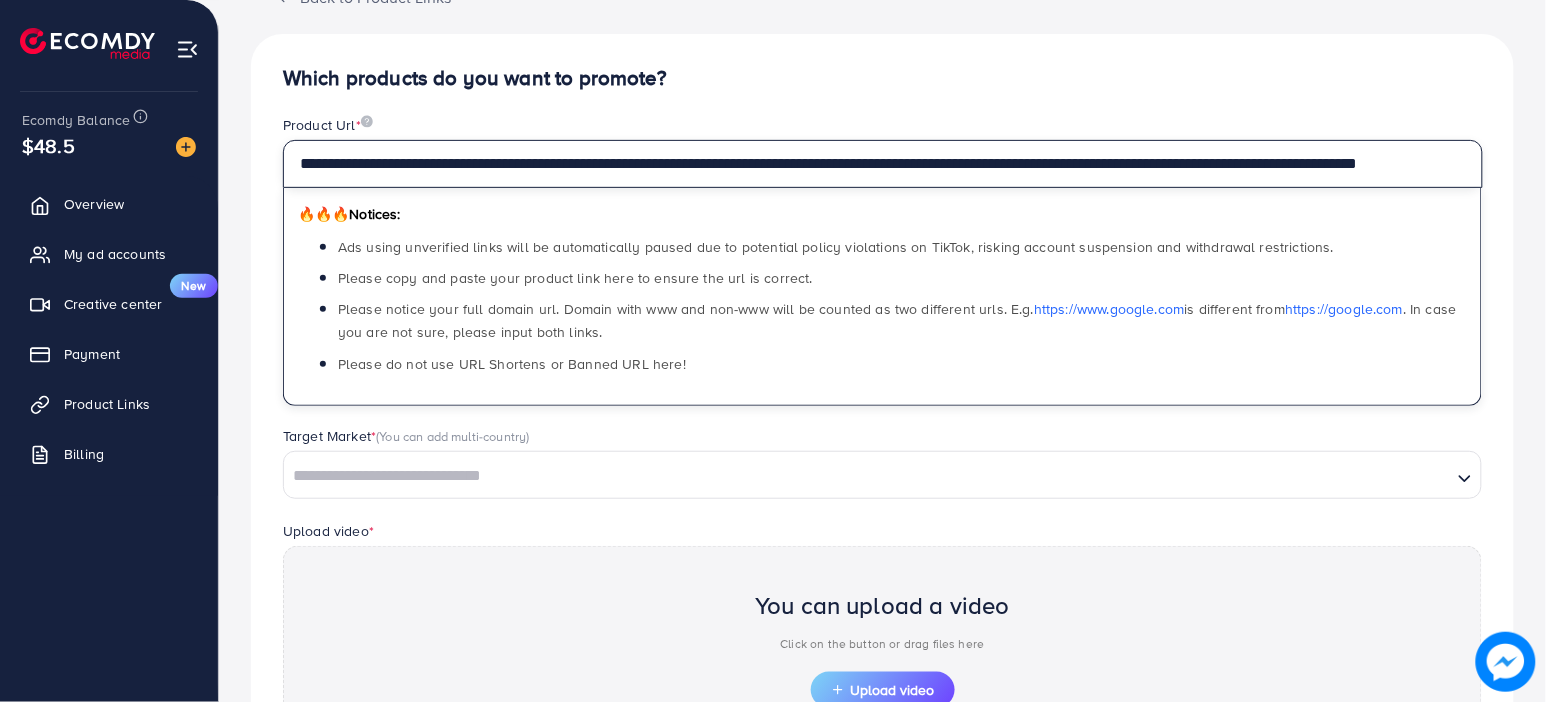type on "**********" 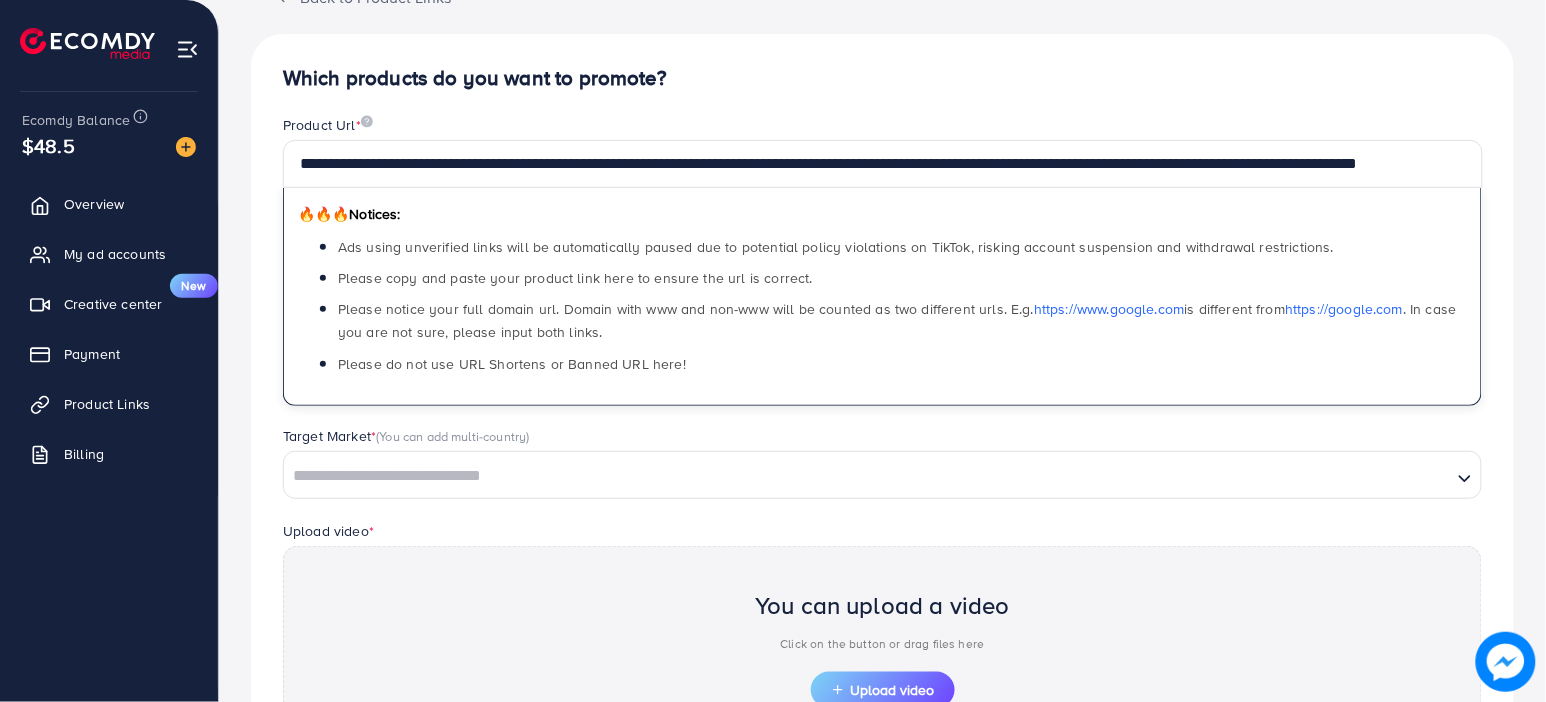 click at bounding box center (868, 476) 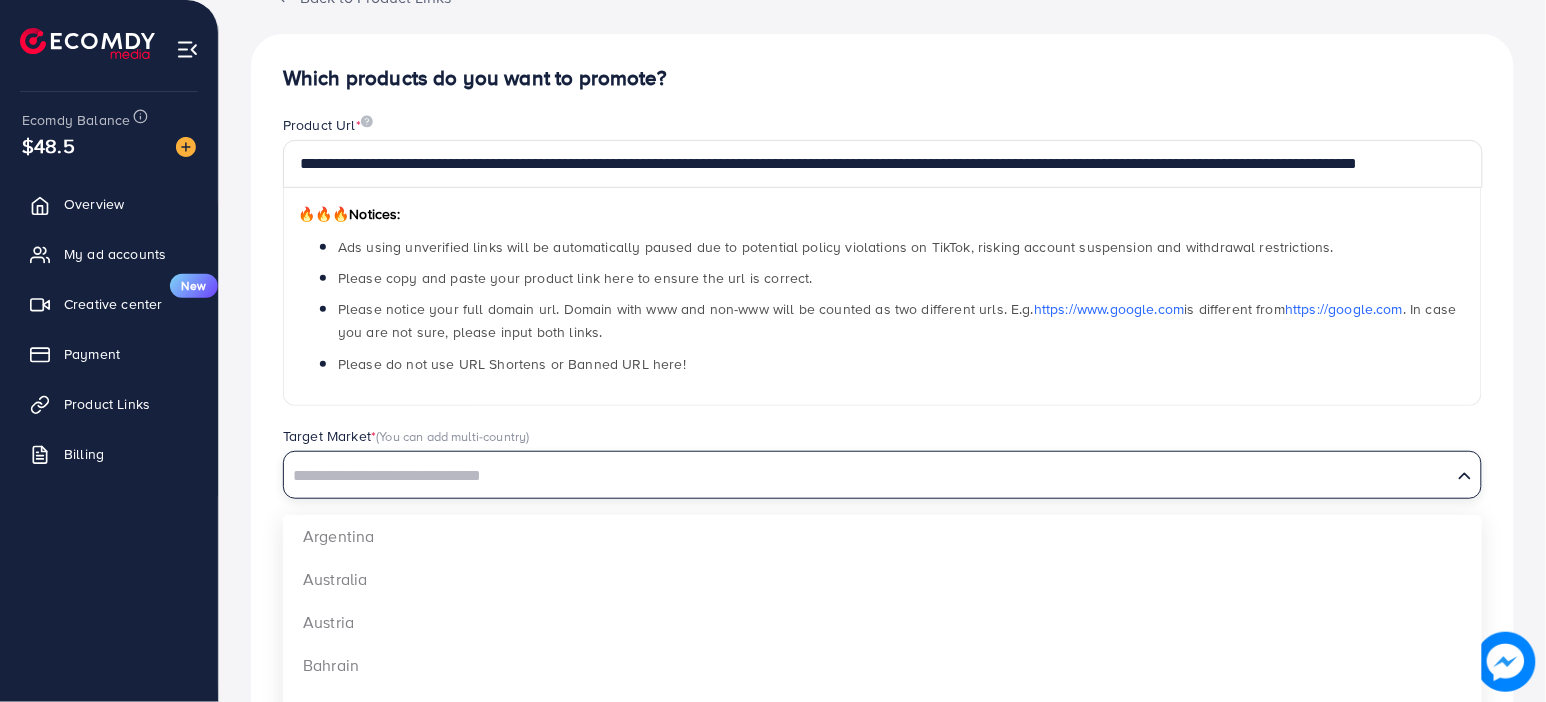 scroll, scrollTop: 0, scrollLeft: 0, axis: both 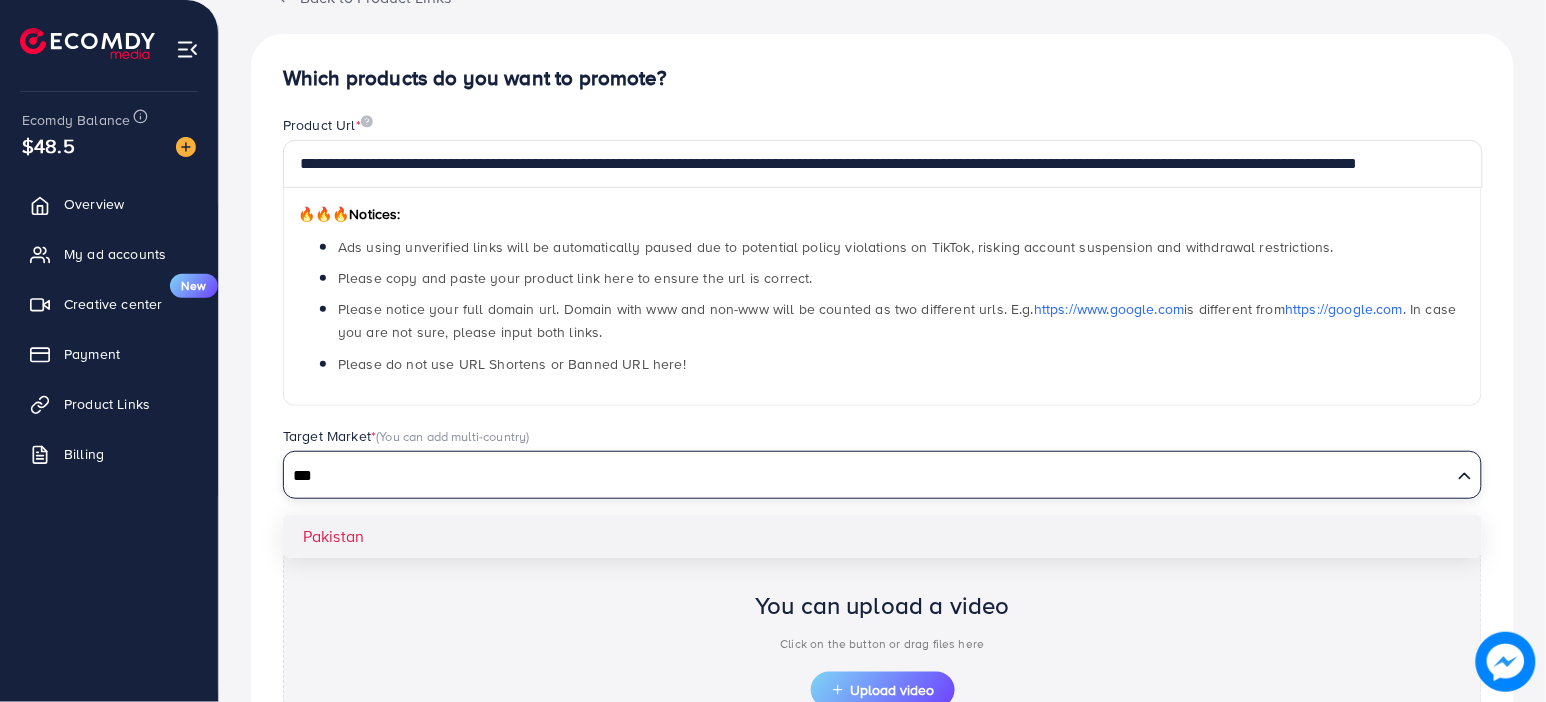 type on "***" 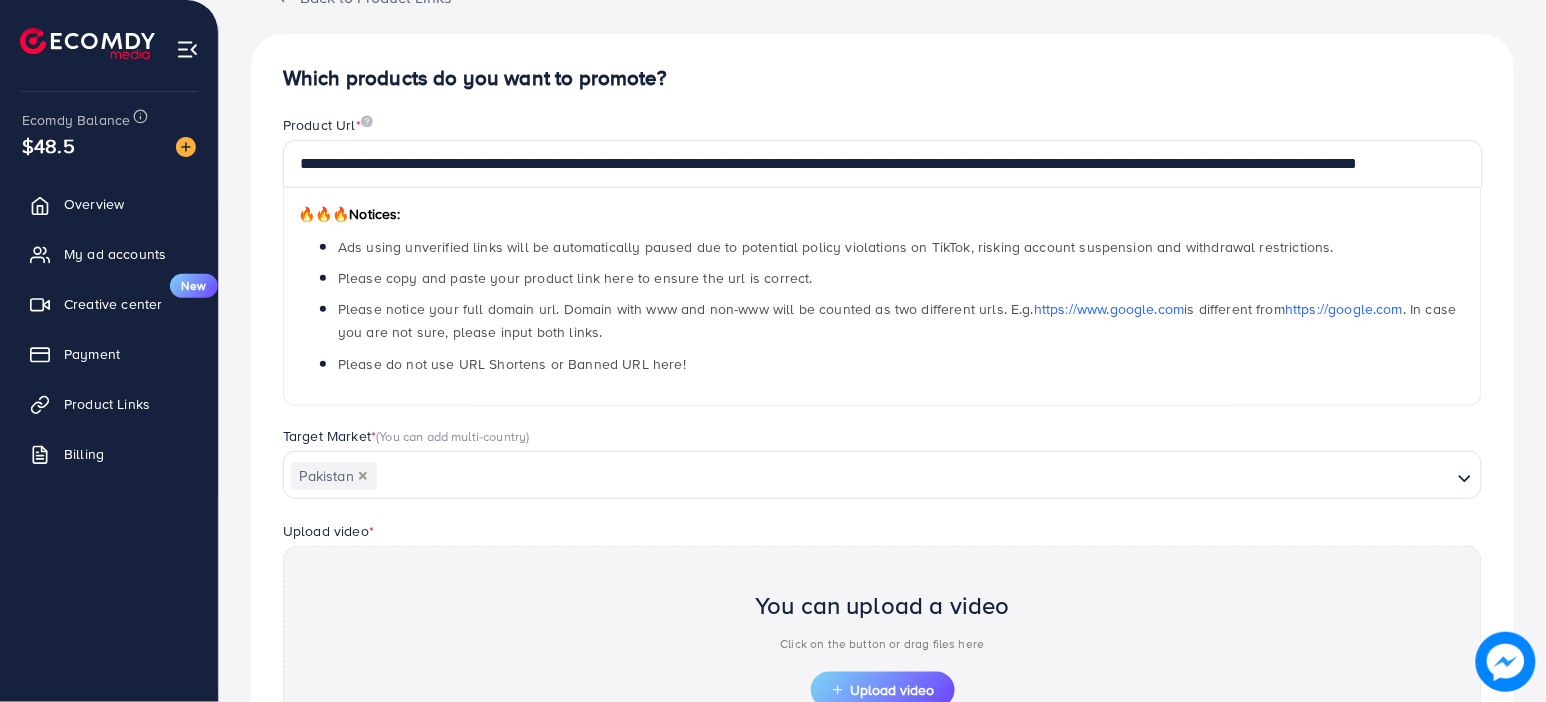 click on "**********" at bounding box center [882, 477] 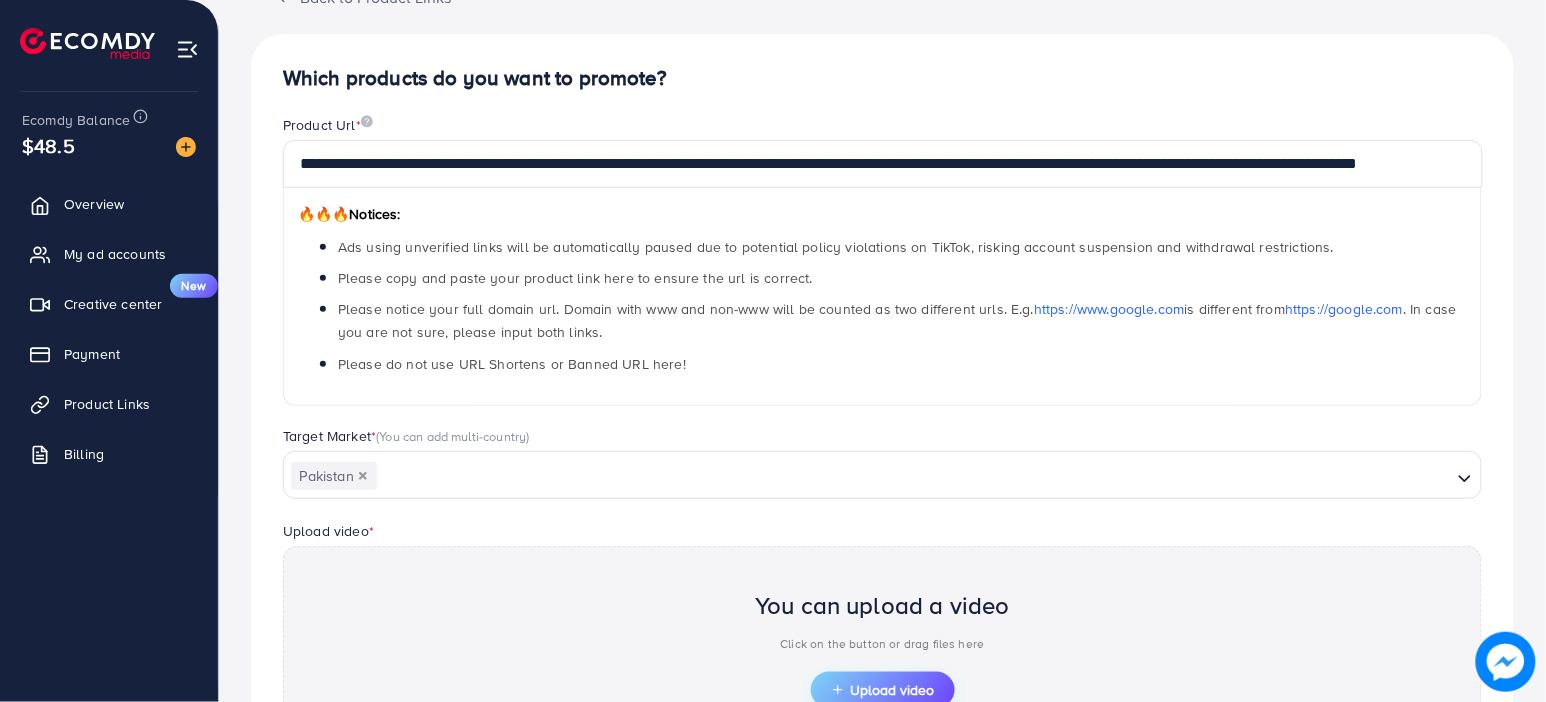 click on "Upload video" at bounding box center (883, 690) 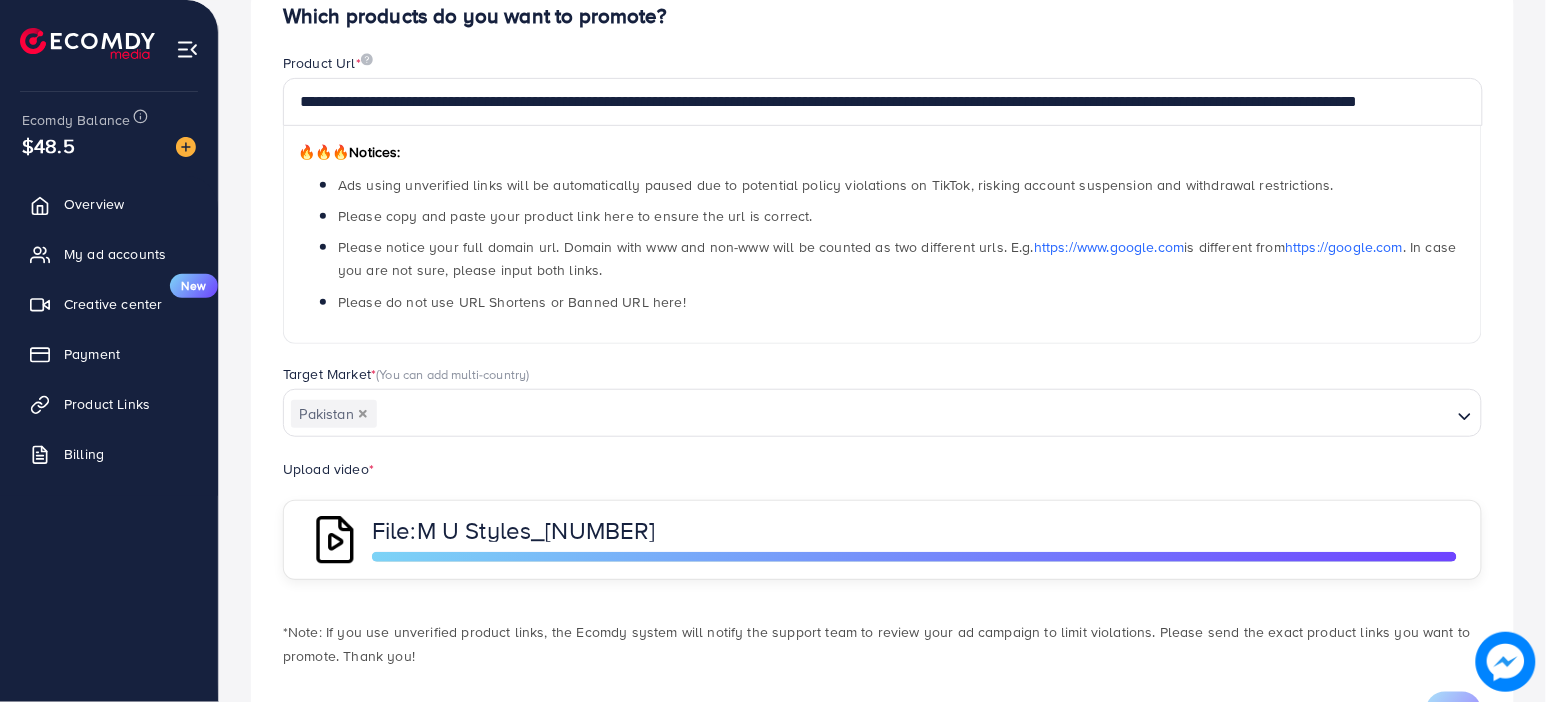 scroll, scrollTop: 307, scrollLeft: 0, axis: vertical 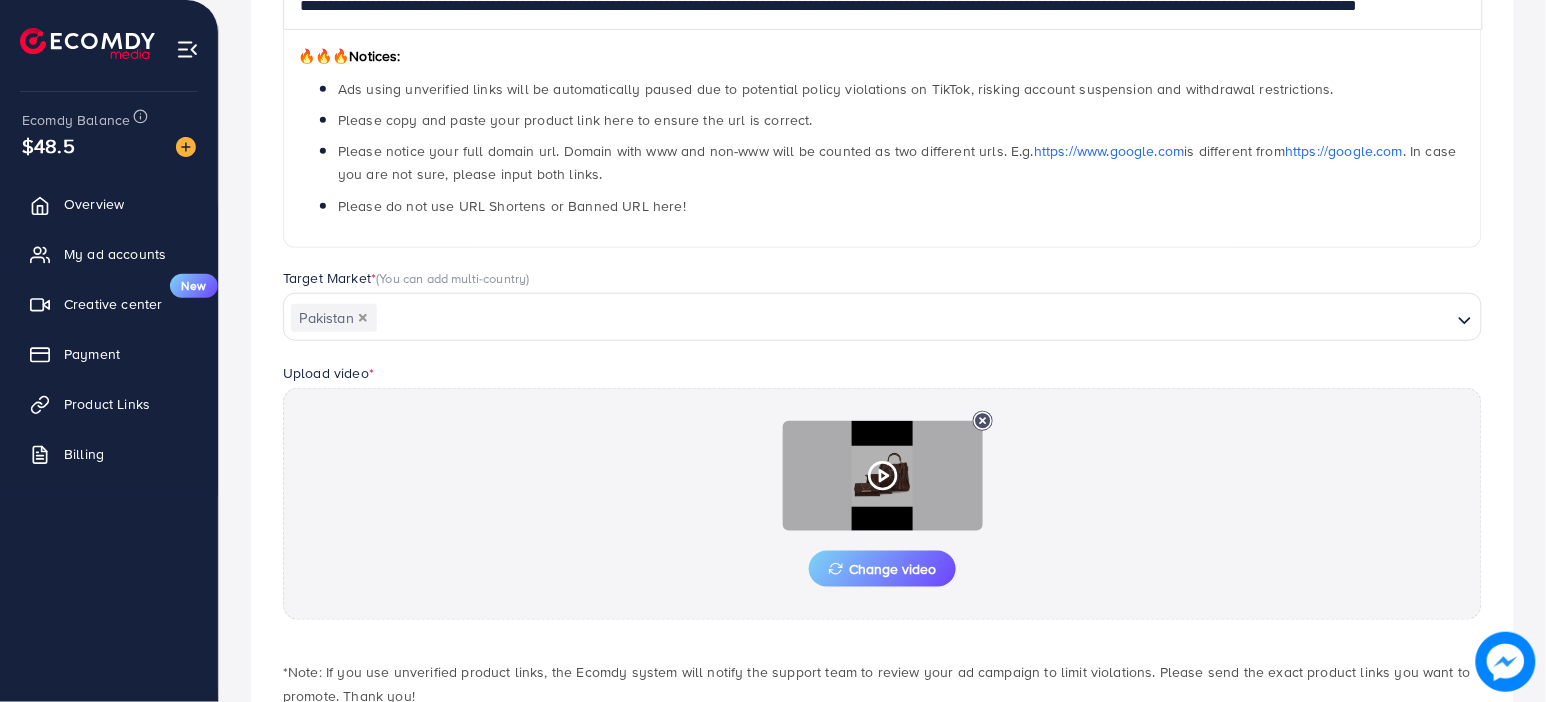 click 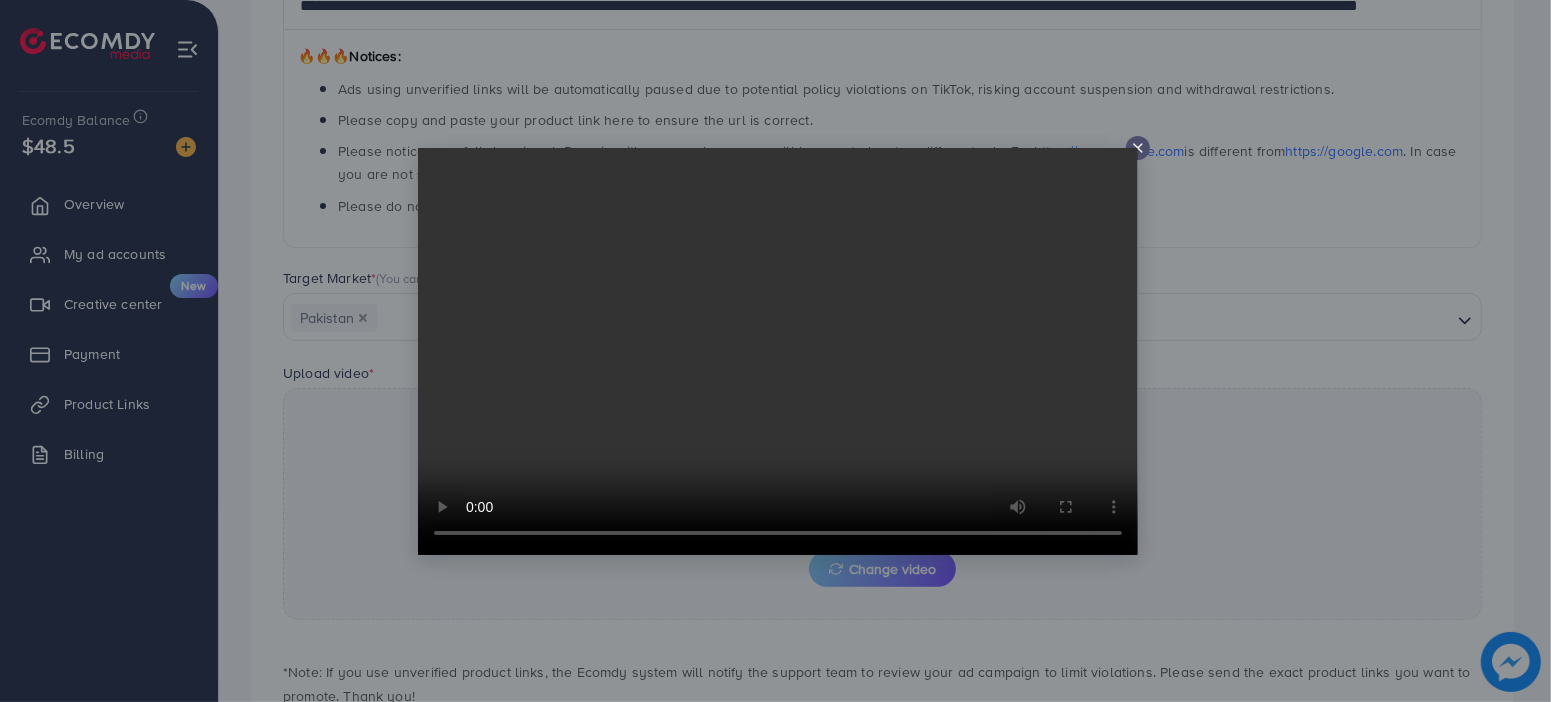click 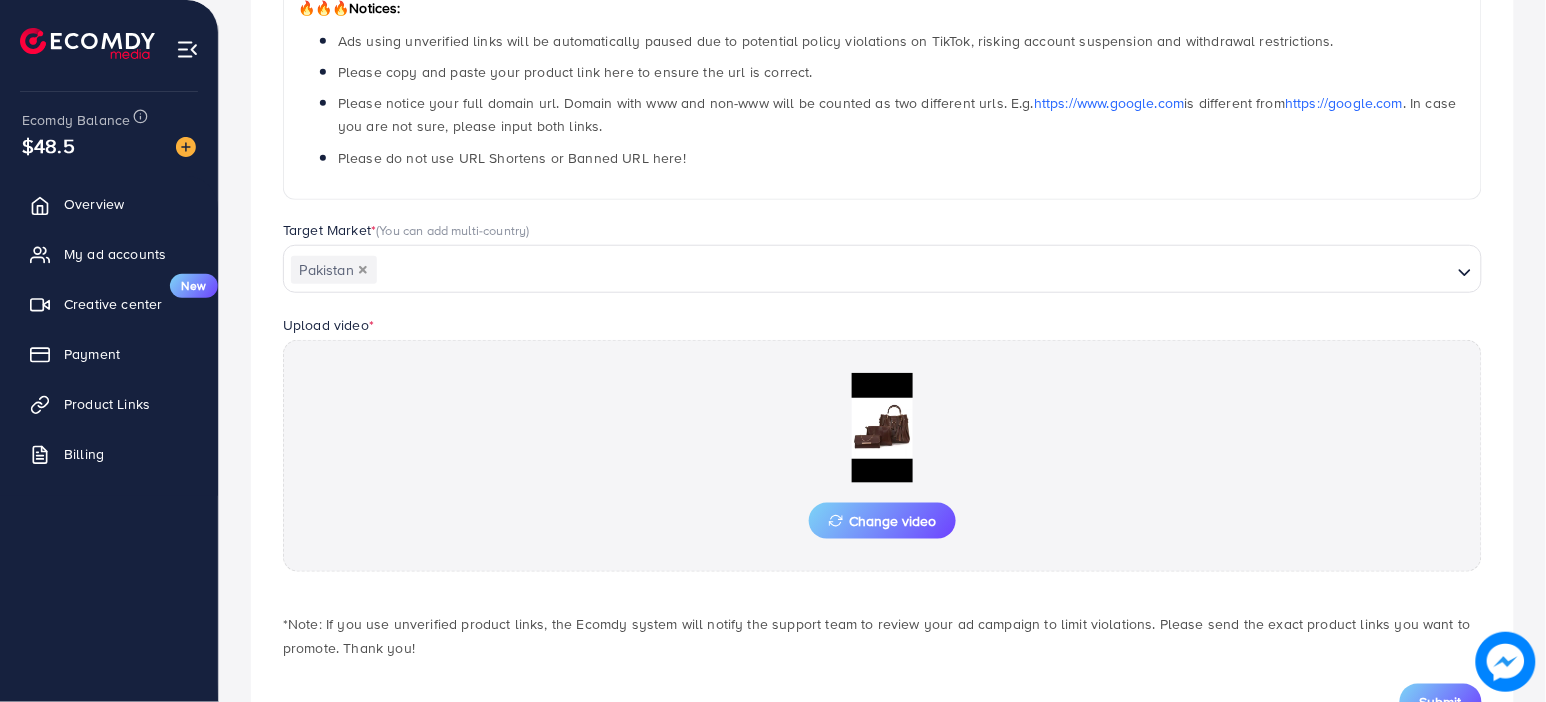 scroll, scrollTop: 441, scrollLeft: 0, axis: vertical 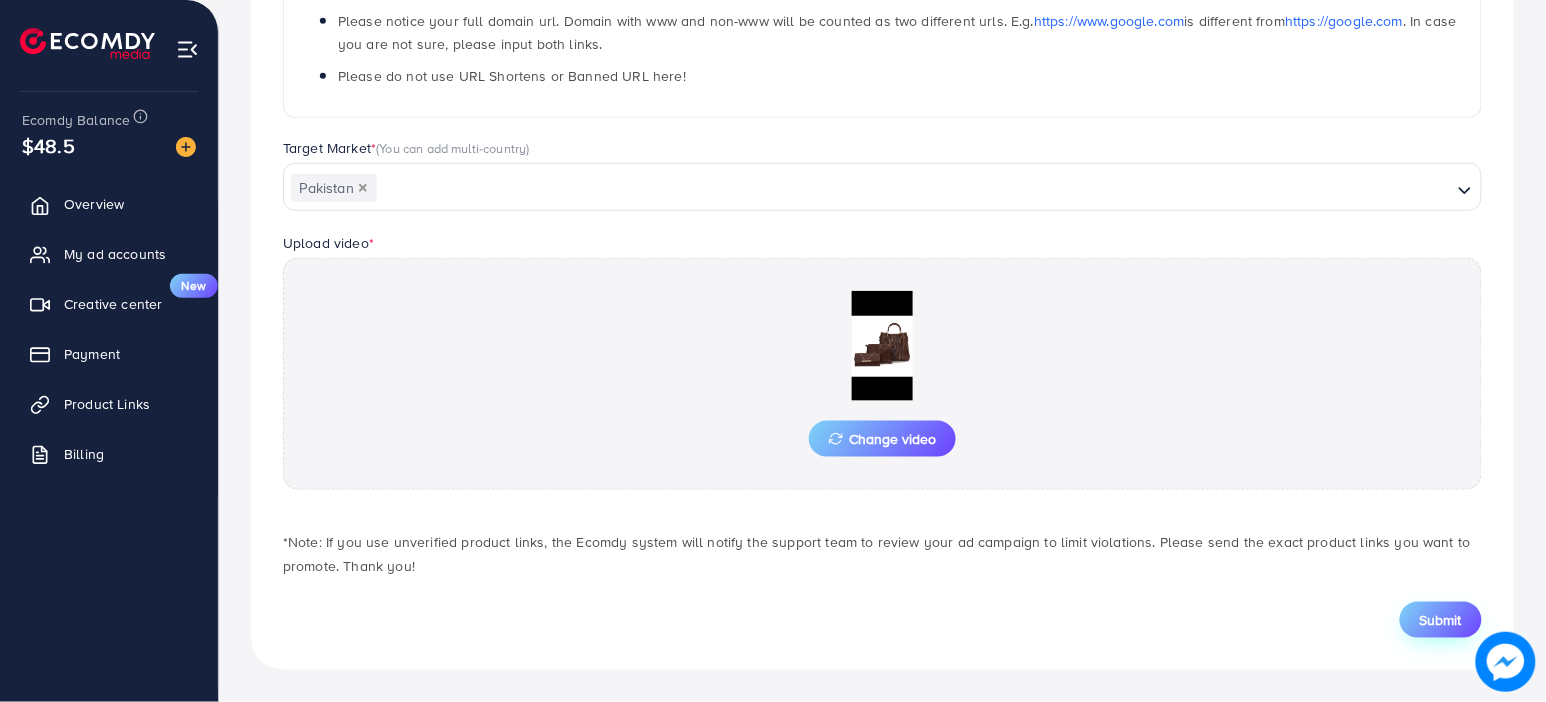 click on "Submit" at bounding box center [1441, 620] 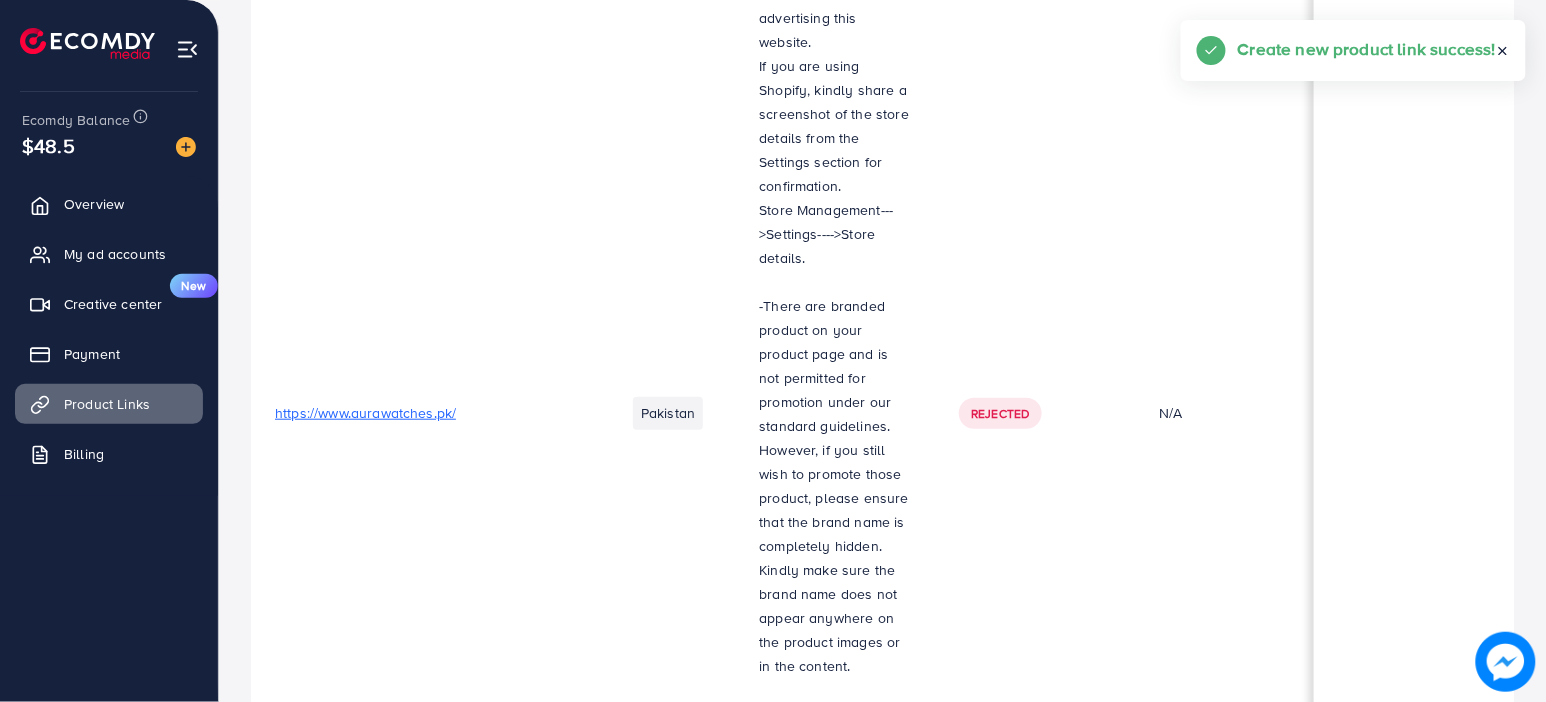 scroll, scrollTop: 0, scrollLeft: 0, axis: both 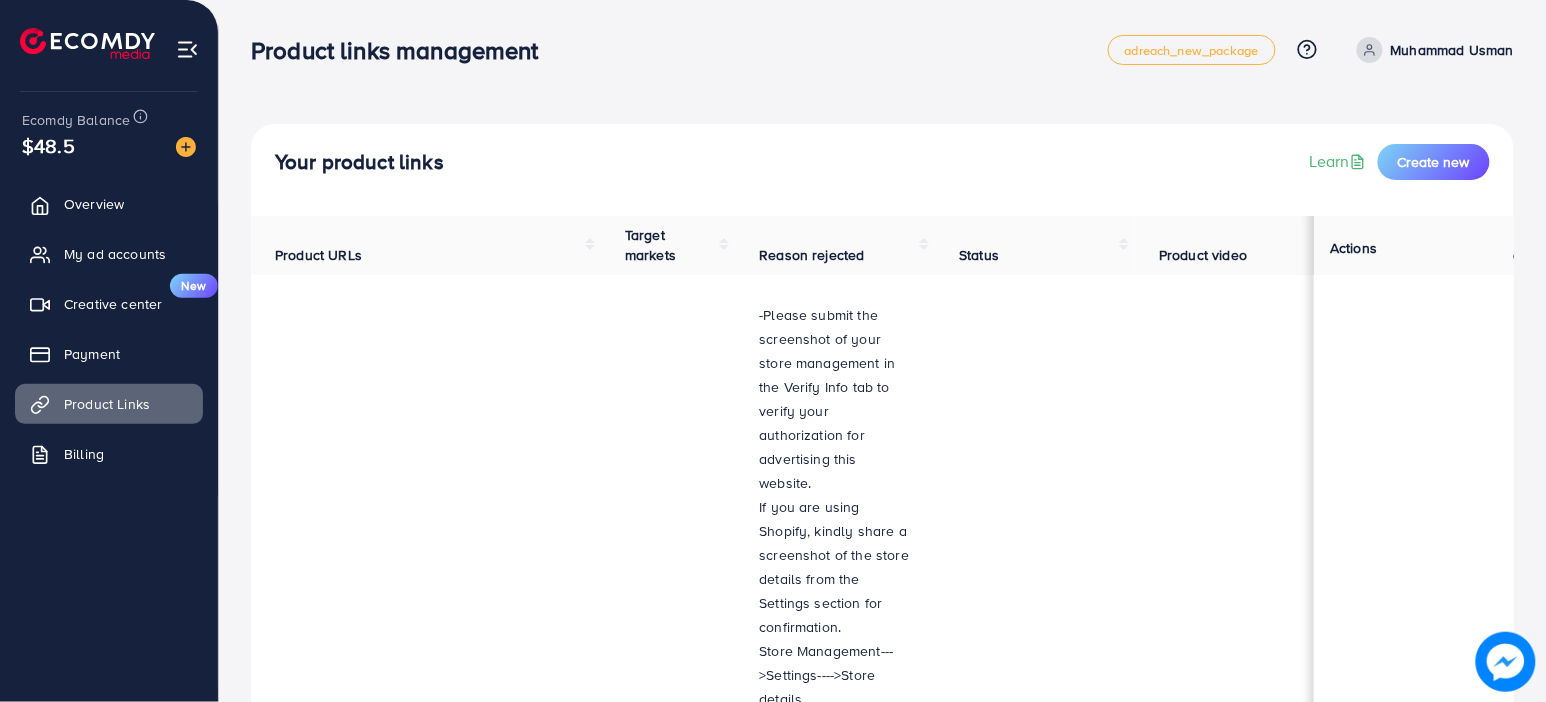 click on "Pakistan" at bounding box center (668, 855) 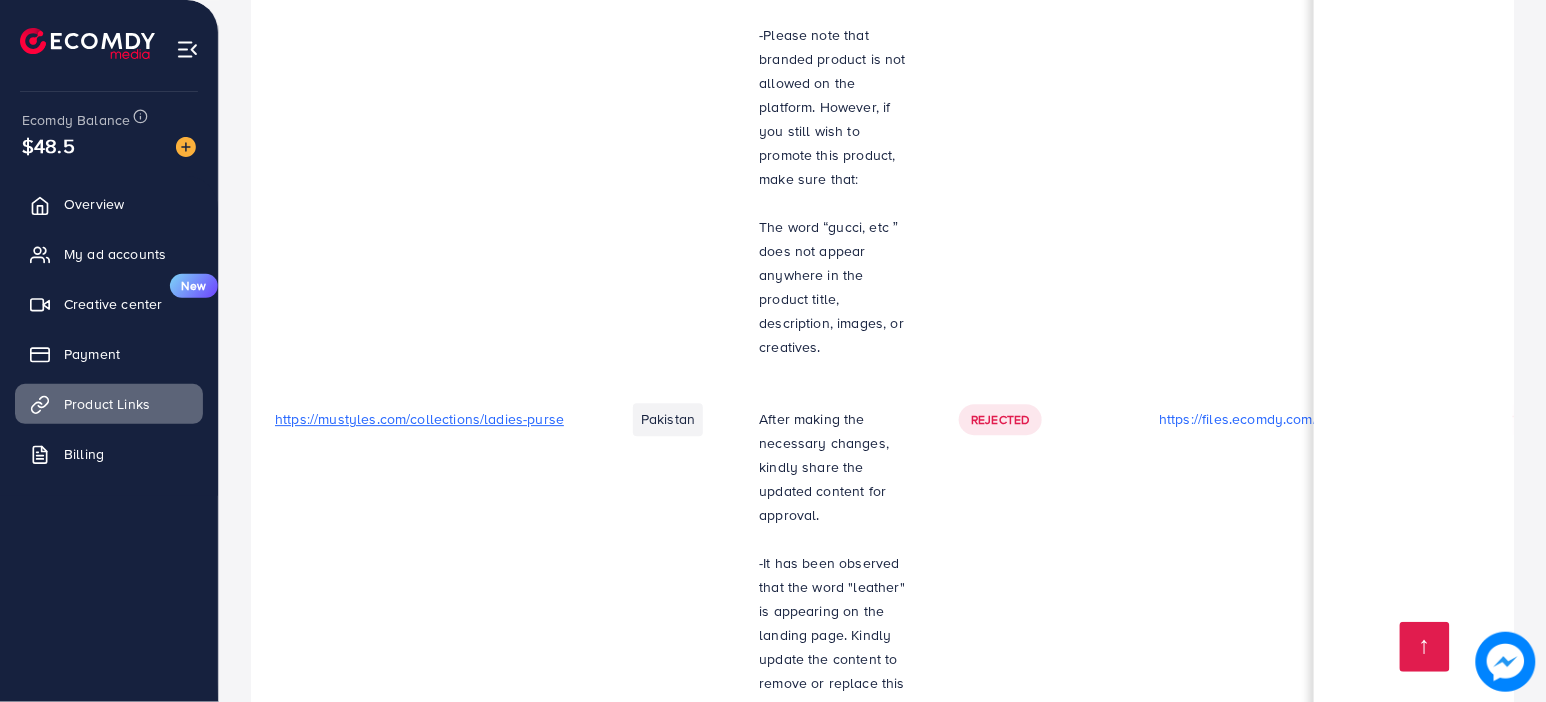 scroll, scrollTop: 4014, scrollLeft: 0, axis: vertical 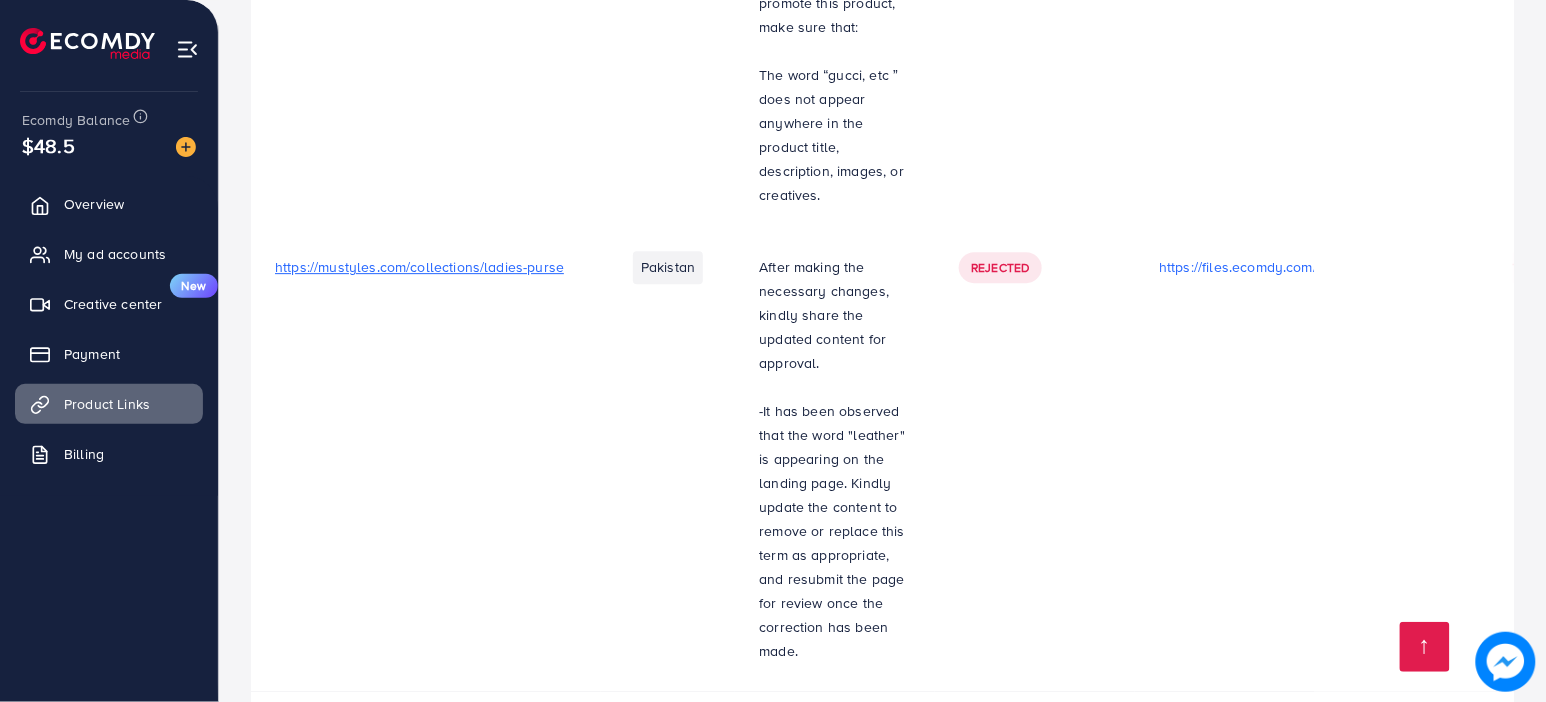 click on "Upload video" at bounding box center [1426, 745] 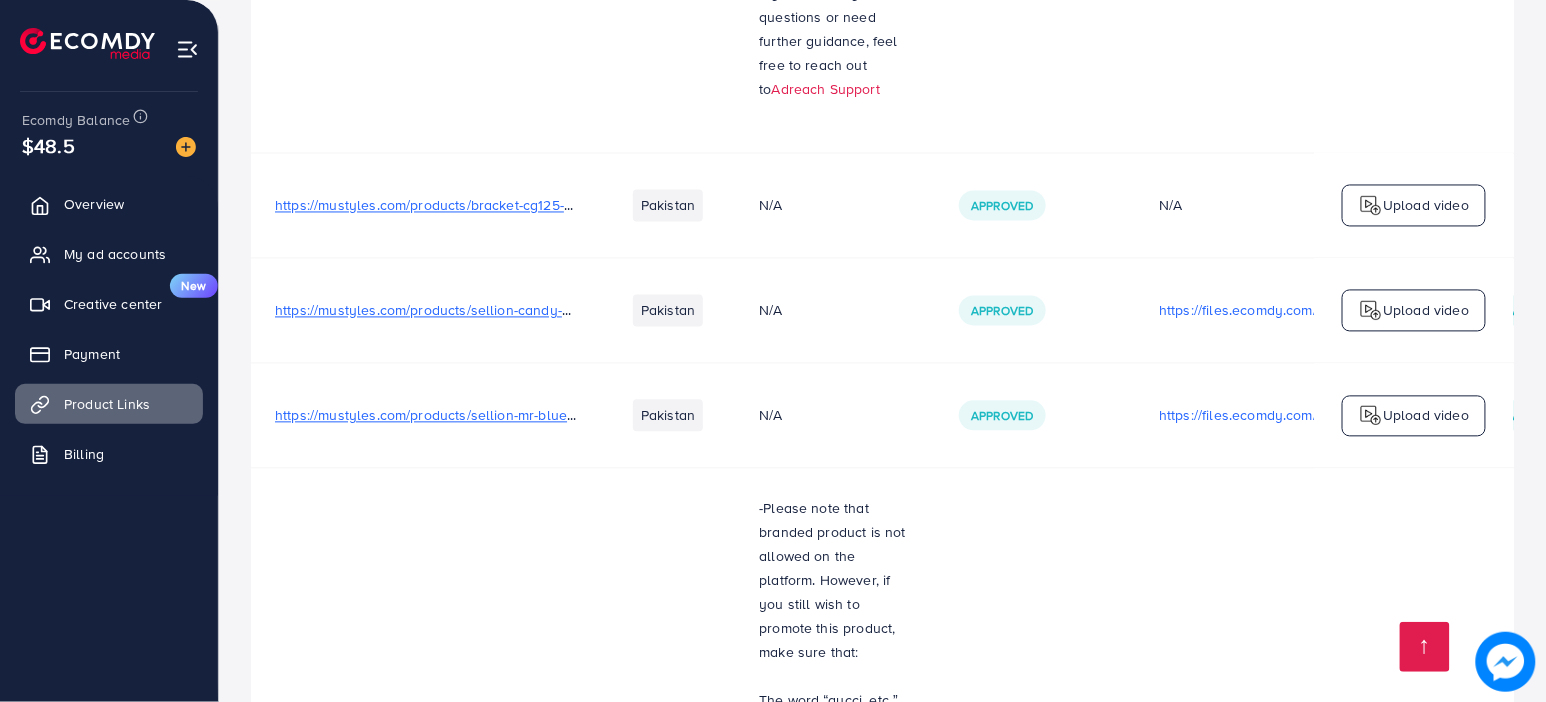 scroll, scrollTop: 4014, scrollLeft: 0, axis: vertical 